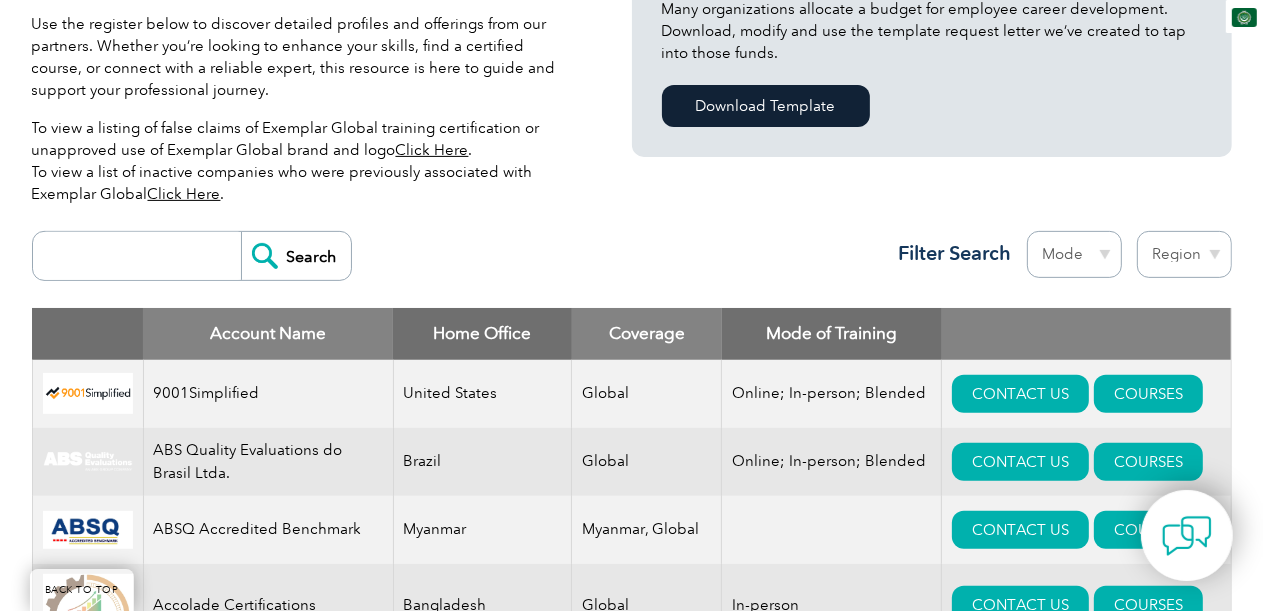 scroll, scrollTop: 600, scrollLeft: 0, axis: vertical 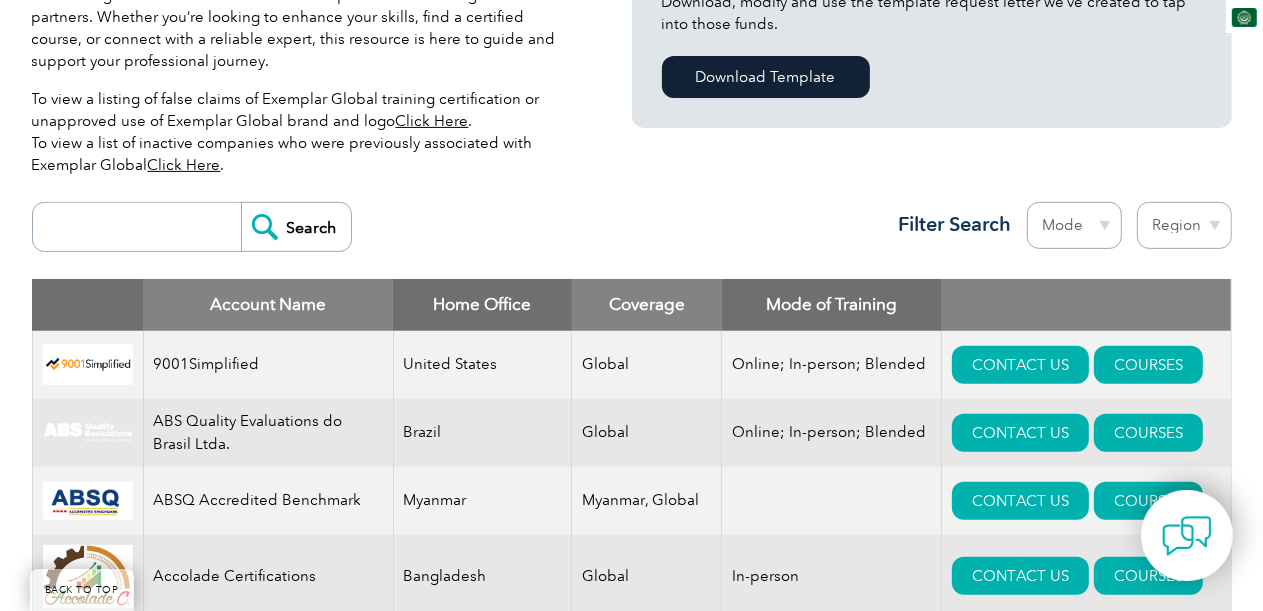 click on "Region
Australia
Bahrain
Bangladesh
Brazil
Canada
Colombia
Dominican Republic
Egypt
India
Indonesia
Iraq
Ireland
Jordan
Korea, Republic of
Malaysia
Malta
Mexico
Mongolia
Montenegro
Myanmar
Netherlands
New Zealand
Nigeria
Oman
Pakistan
Panama
Philippines
Portugal
Romania
Saudi Arabia
Serbia
Singapore
South Africa
Taiwan
Thailand
Trinidad and Tobago" at bounding box center (1184, 225) 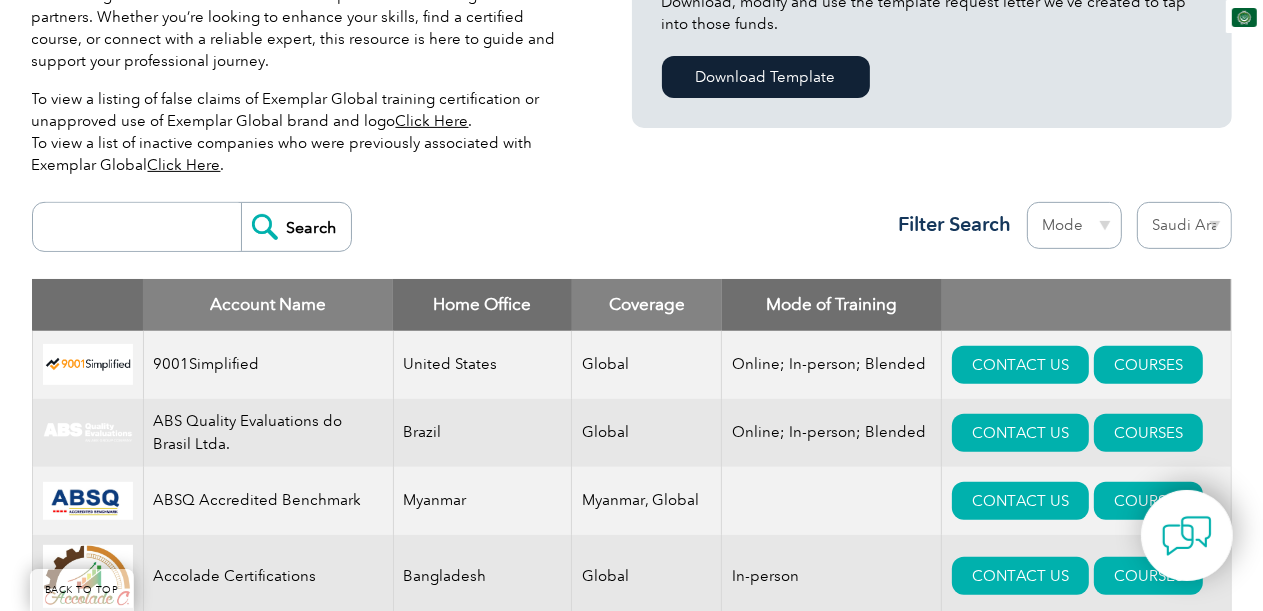 click on "Region
Australia
Bahrain
Bangladesh
Brazil
Canada
Colombia
Dominican Republic
Egypt
India
Indonesia
Iraq
Ireland
Jordan
Korea, Republic of
Malaysia
Malta
Mexico
Mongolia
Montenegro
Myanmar
Netherlands
New Zealand
Nigeria
Oman
Pakistan
Panama
Philippines
Portugal
Romania
Saudi Arabia
Serbia
Singapore
South Africa
Taiwan
Thailand
Trinidad and Tobago" at bounding box center [1184, 225] 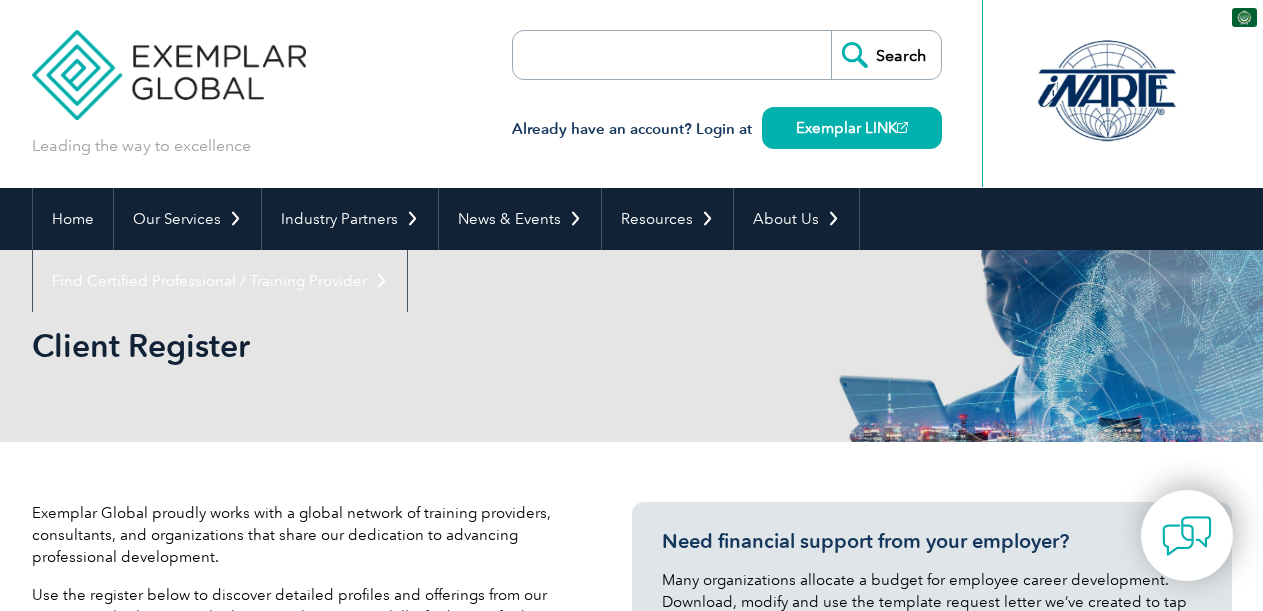 select on "Saudi Arabia" 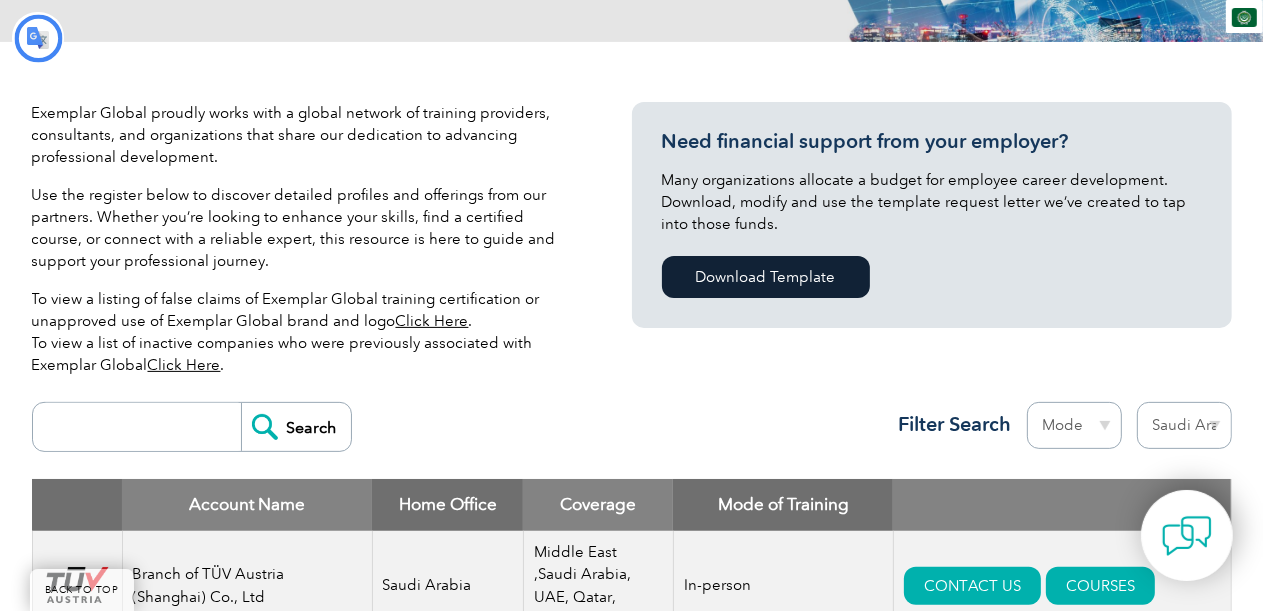 scroll, scrollTop: 500, scrollLeft: 0, axis: vertical 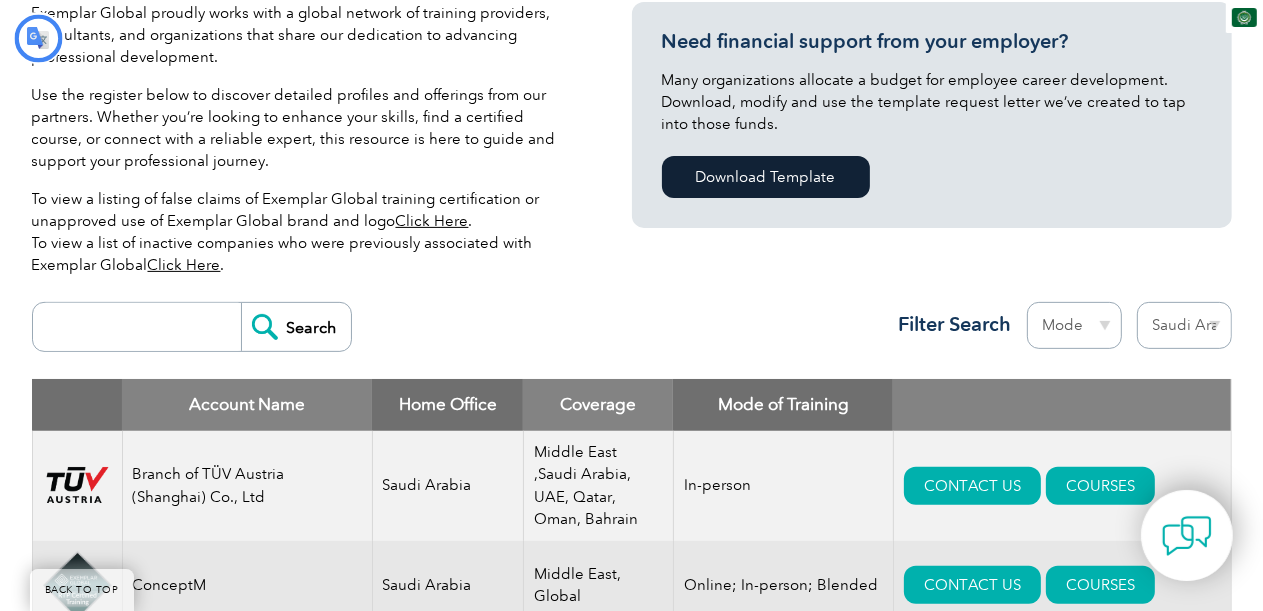 type on "يبحث" 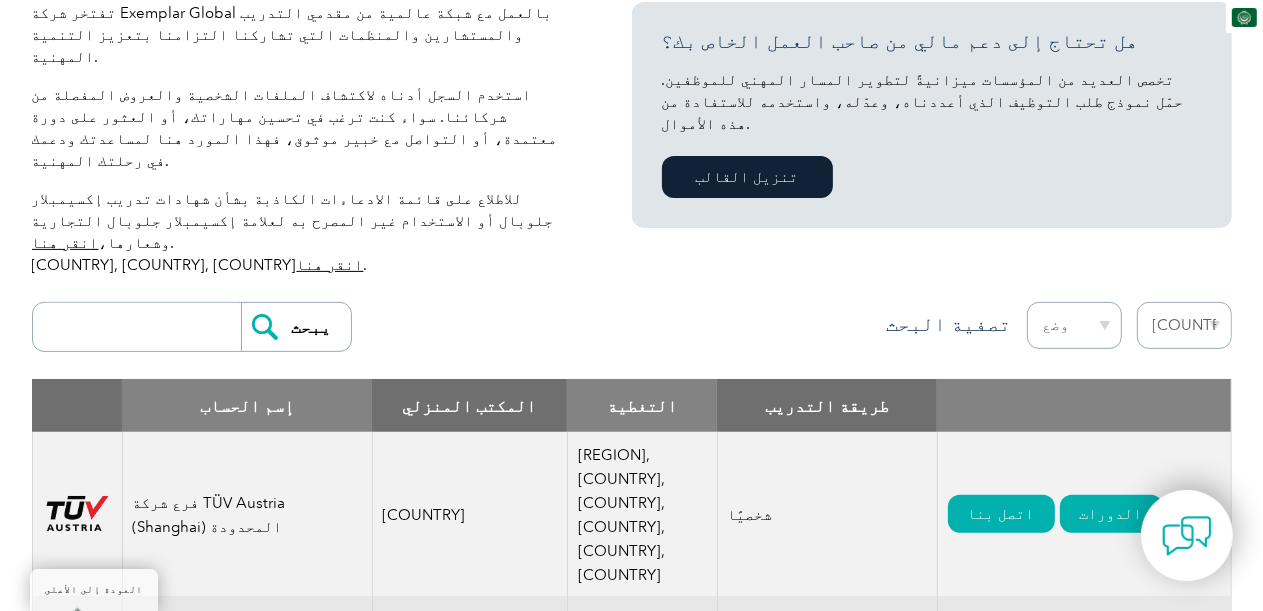 scroll, scrollTop: 0, scrollLeft: 0, axis: both 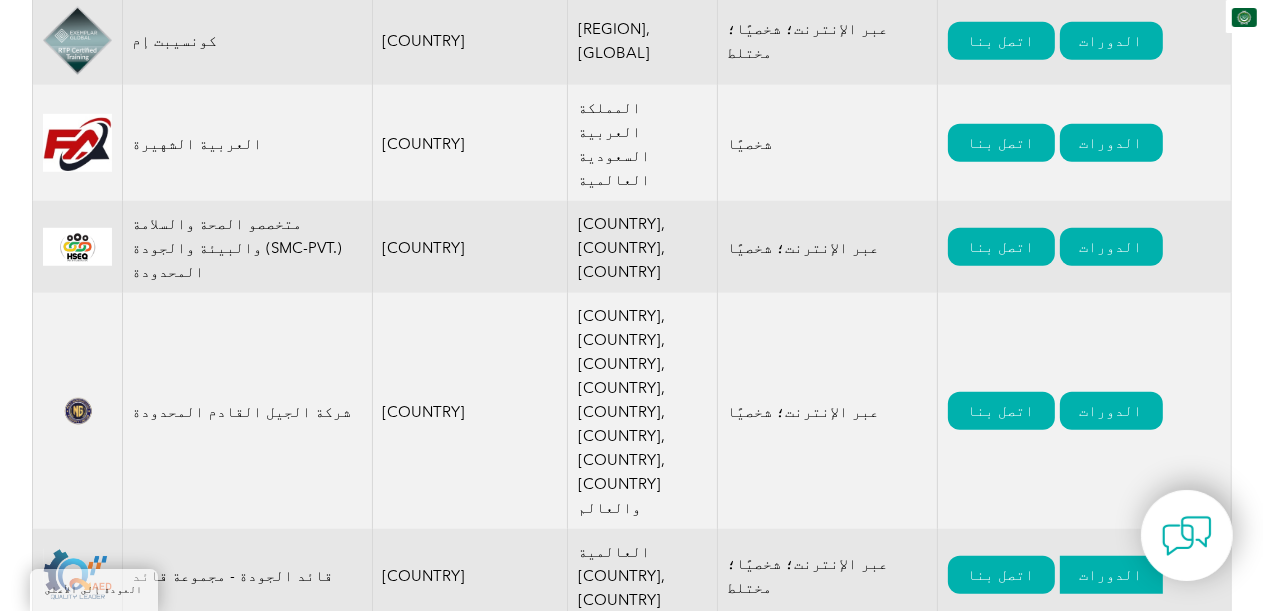 click on "الدورات" at bounding box center [1111, 575] 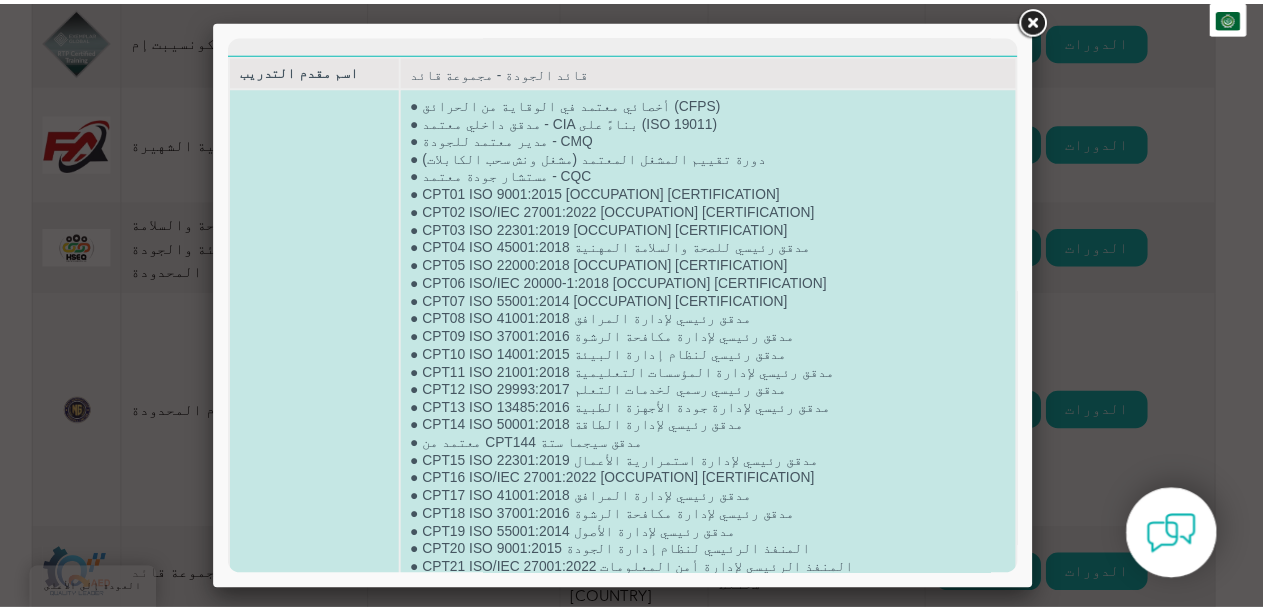 scroll, scrollTop: 0, scrollLeft: 0, axis: both 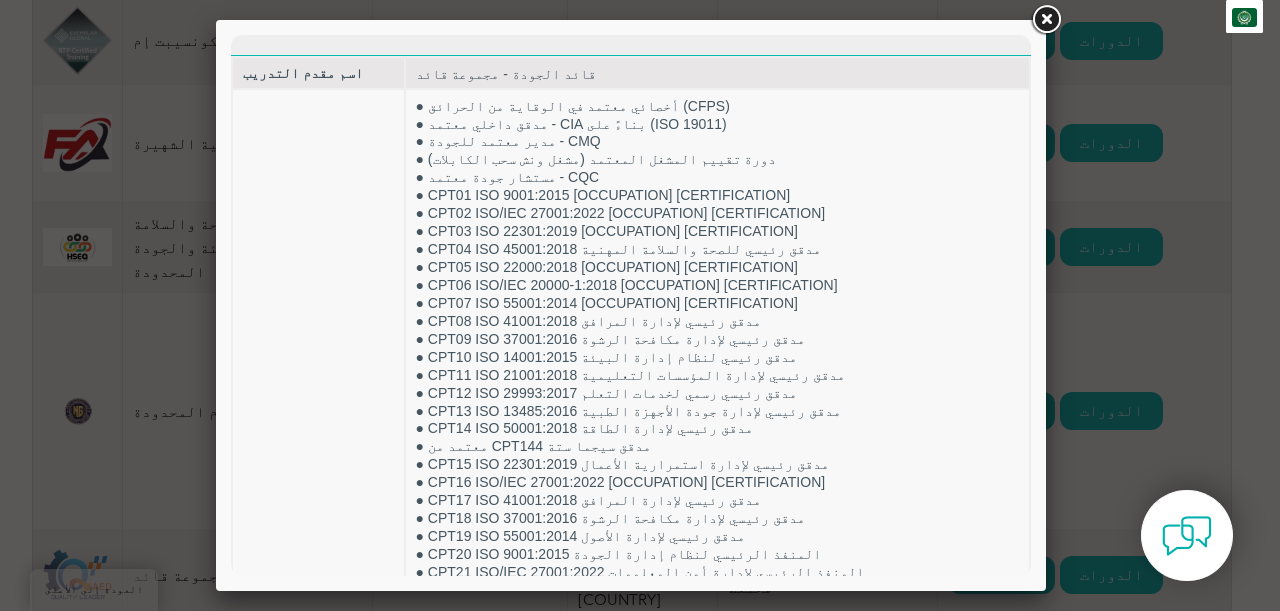 click at bounding box center [1046, 20] 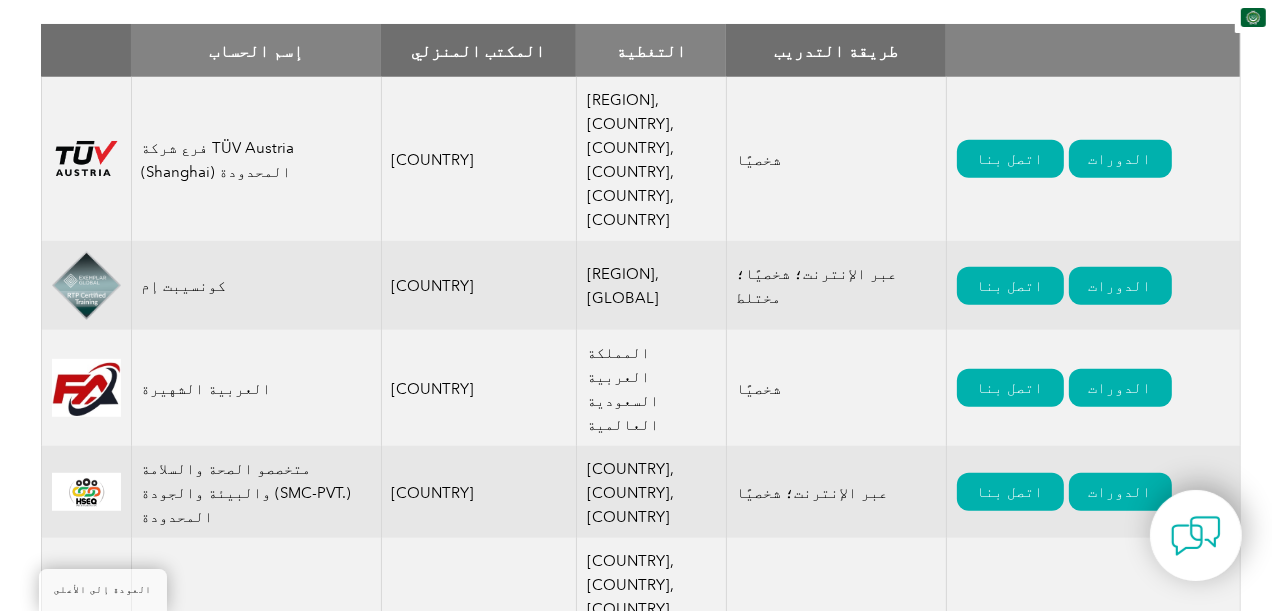 scroll, scrollTop: 800, scrollLeft: 0, axis: vertical 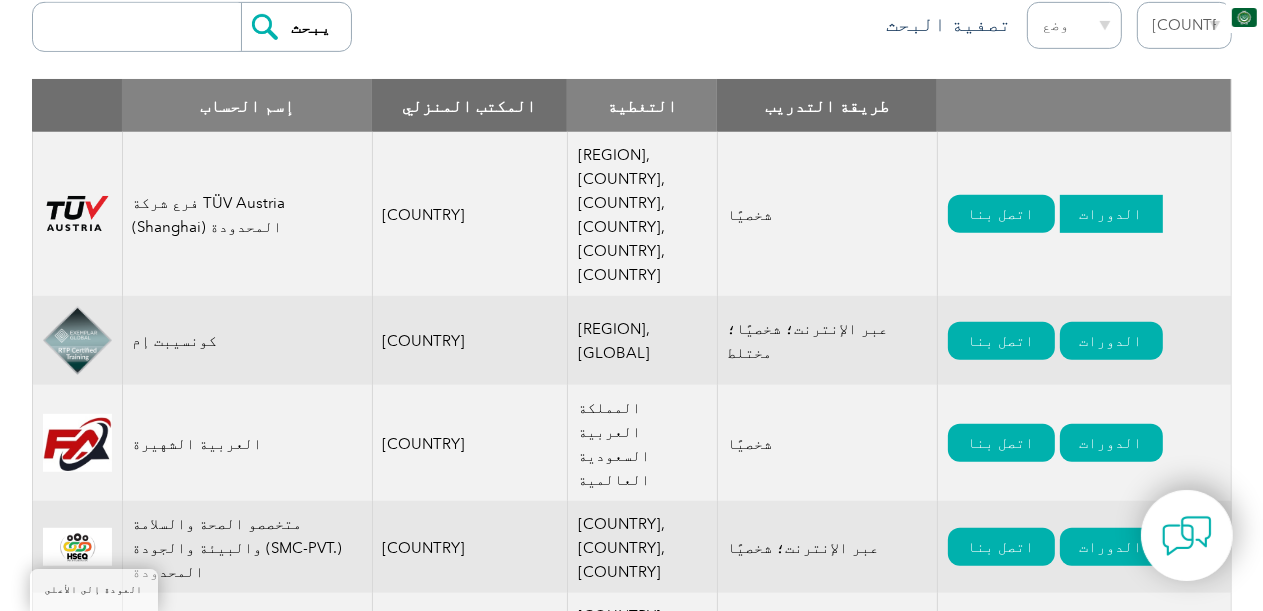 click on "الدورات" at bounding box center [1111, 214] 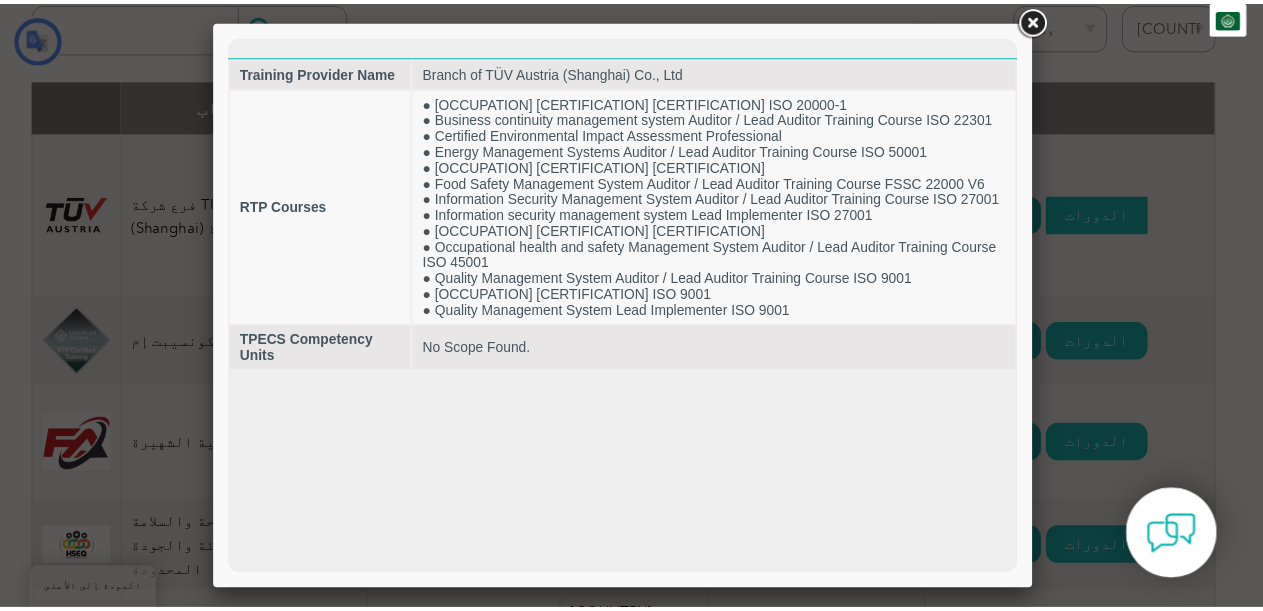 scroll, scrollTop: 0, scrollLeft: 0, axis: both 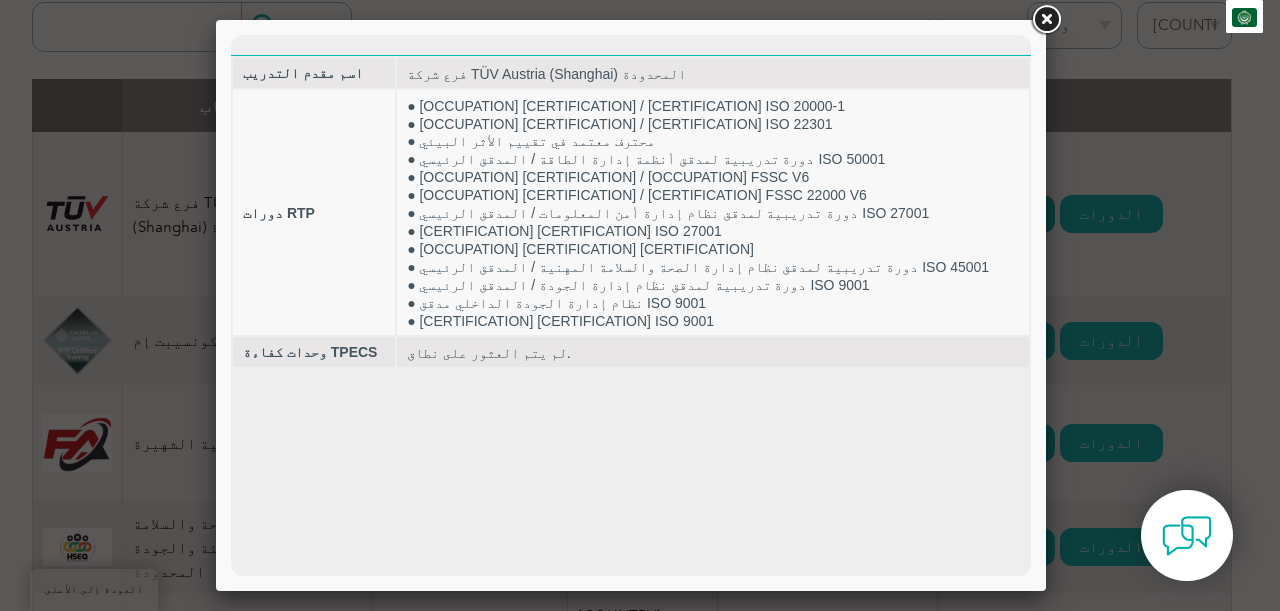click at bounding box center [1046, 20] 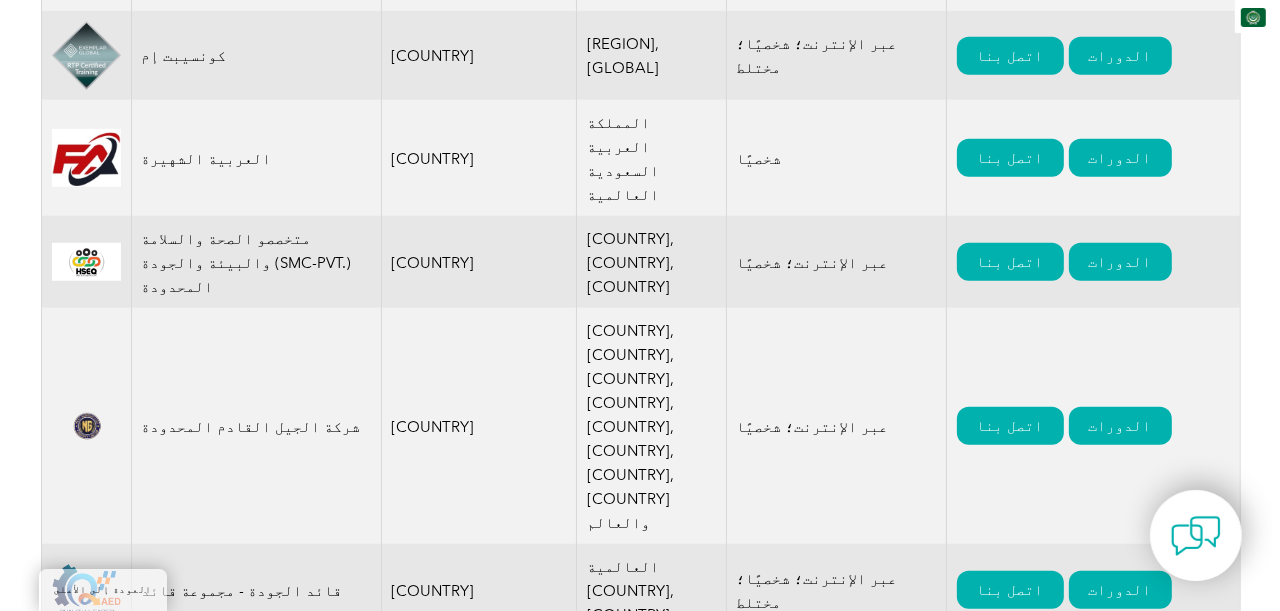 scroll, scrollTop: 1100, scrollLeft: 0, axis: vertical 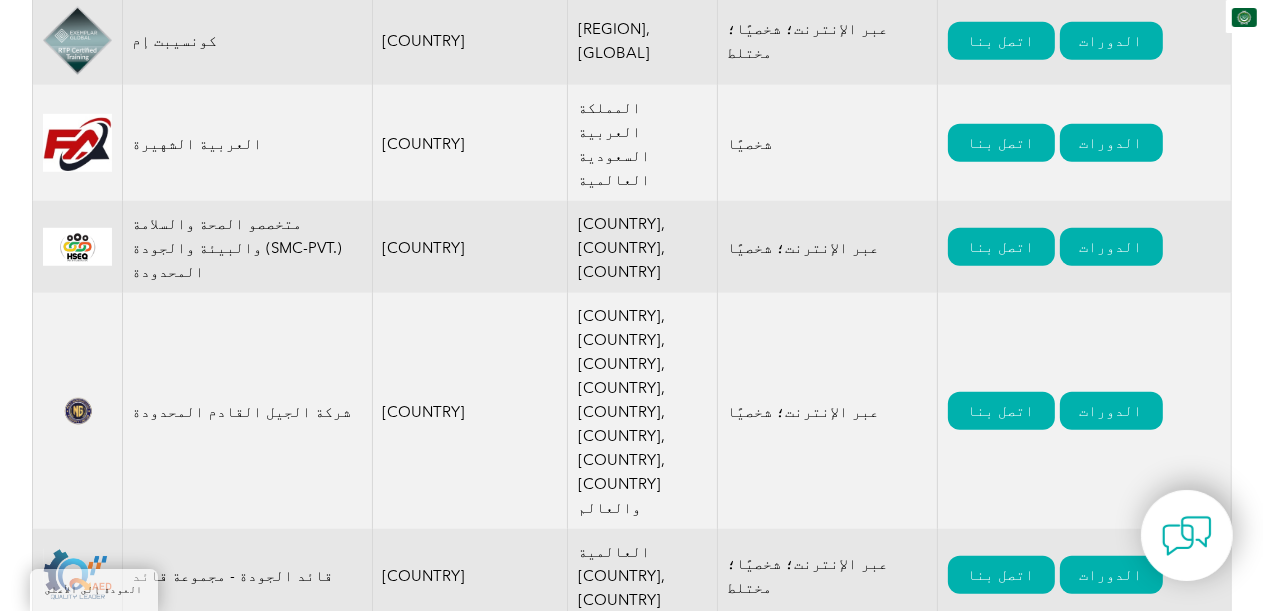 click on "شركة الجيل القادم المحدودة" at bounding box center (242, 412) 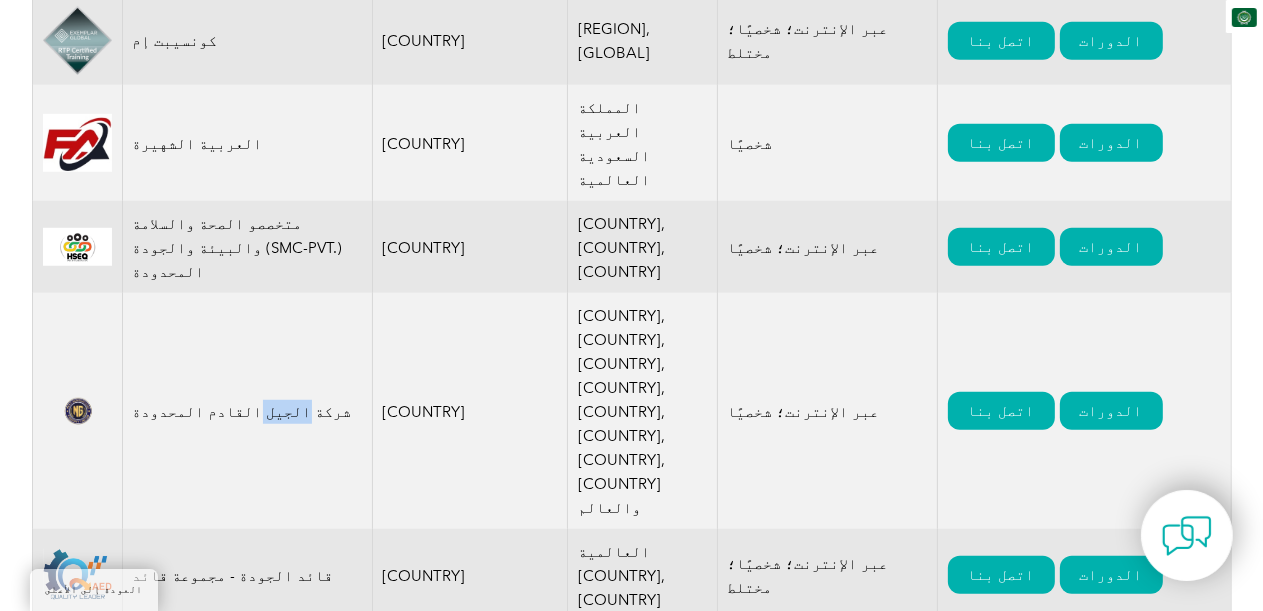 click on "شركة الجيل القادم المحدودة" at bounding box center (242, 412) 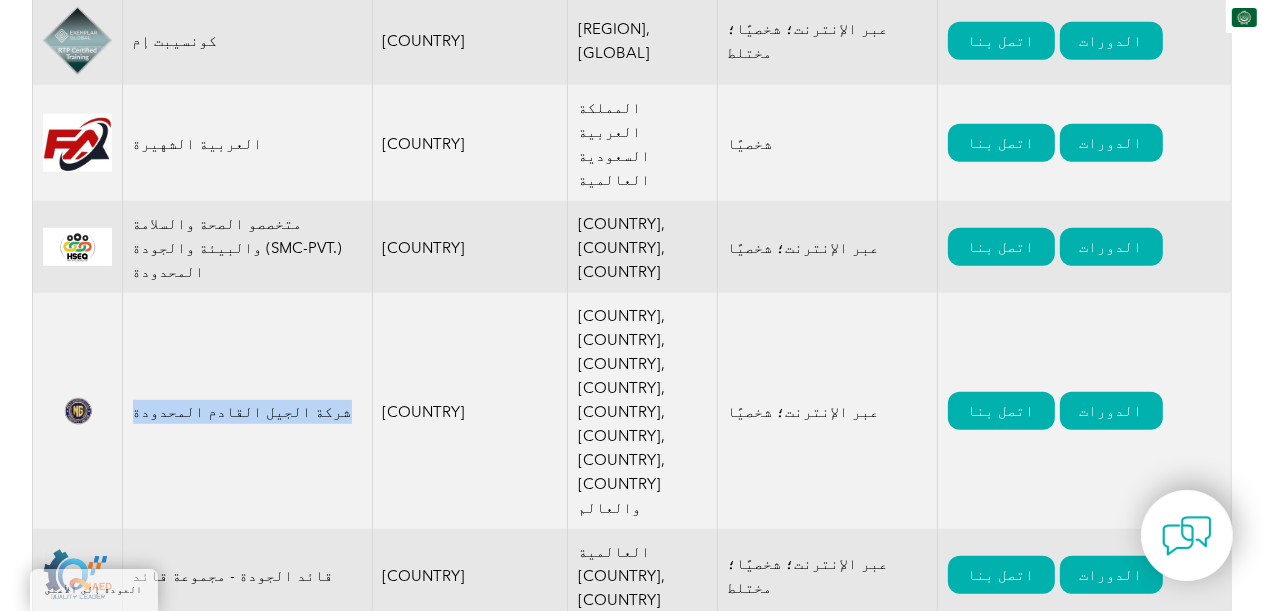click on "شركة الجيل القادم المحدودة" at bounding box center (242, 412) 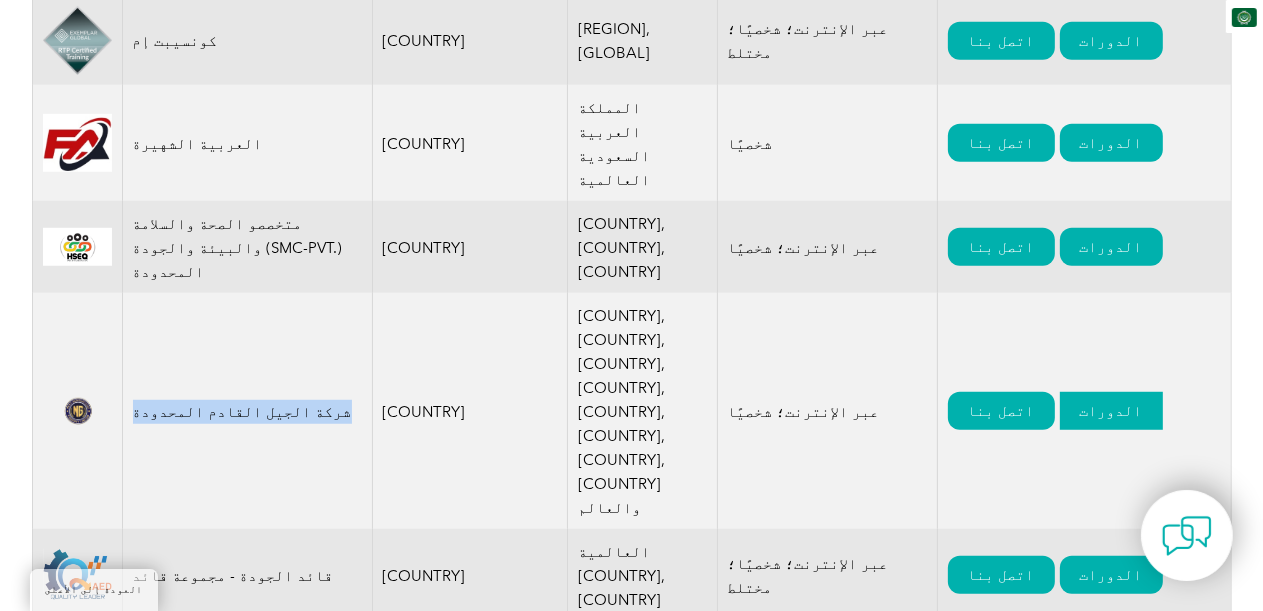 click on "الدورات" at bounding box center [1111, 411] 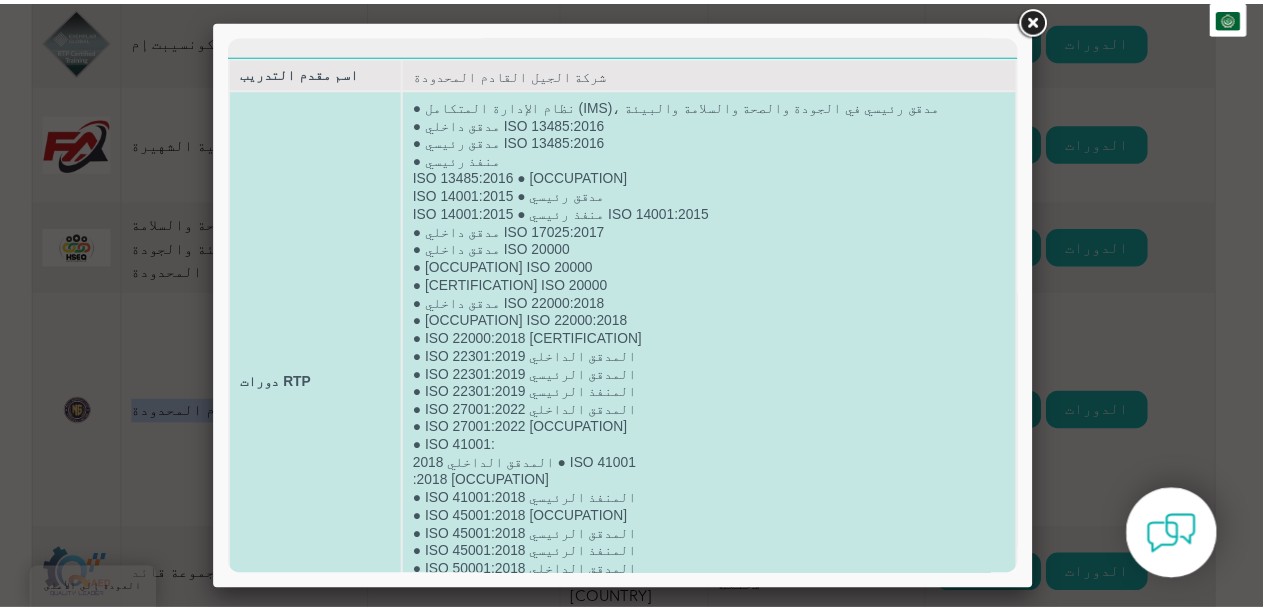 scroll, scrollTop: 0, scrollLeft: 0, axis: both 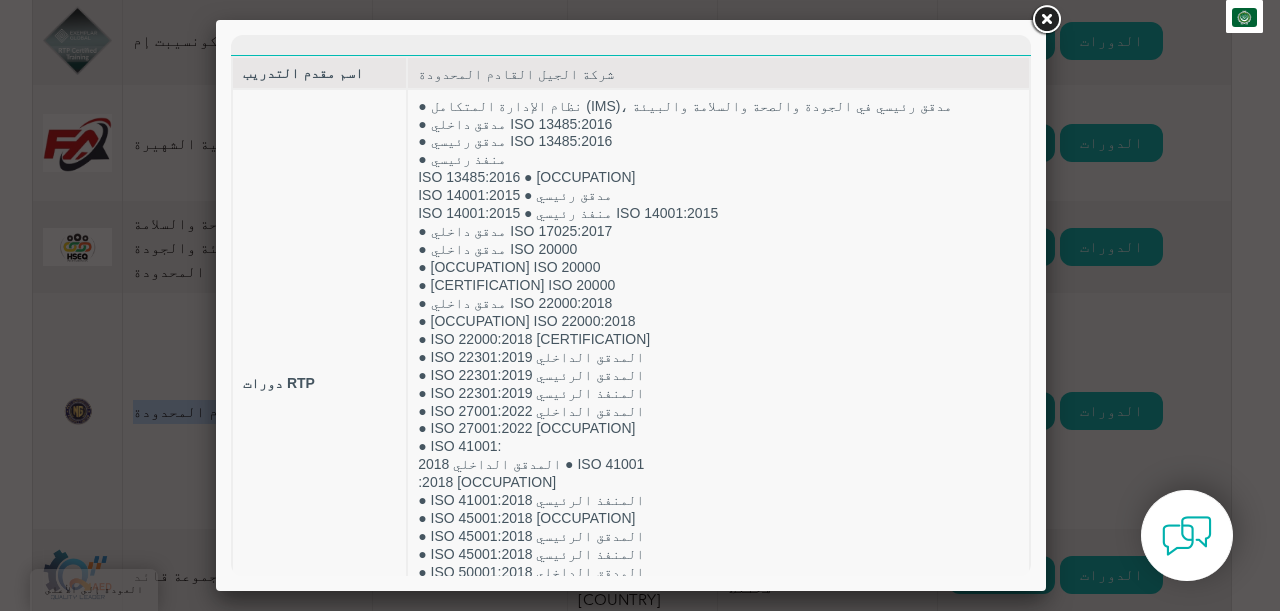 click at bounding box center [1046, 20] 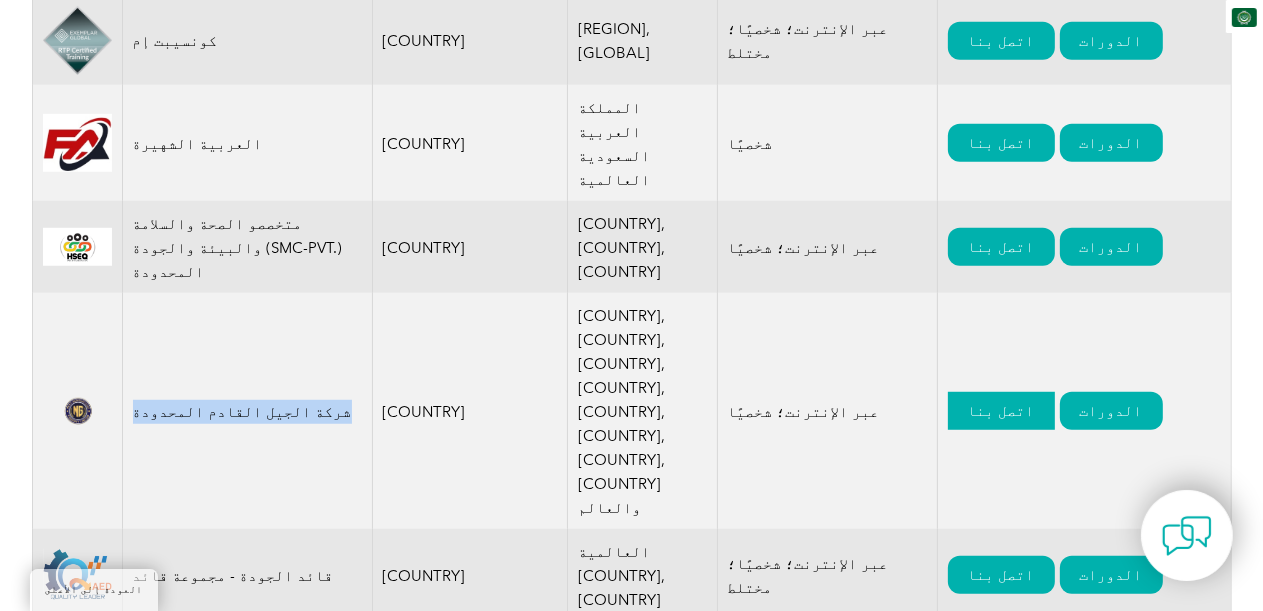 click on "اتصل بنا" at bounding box center (1001, 411) 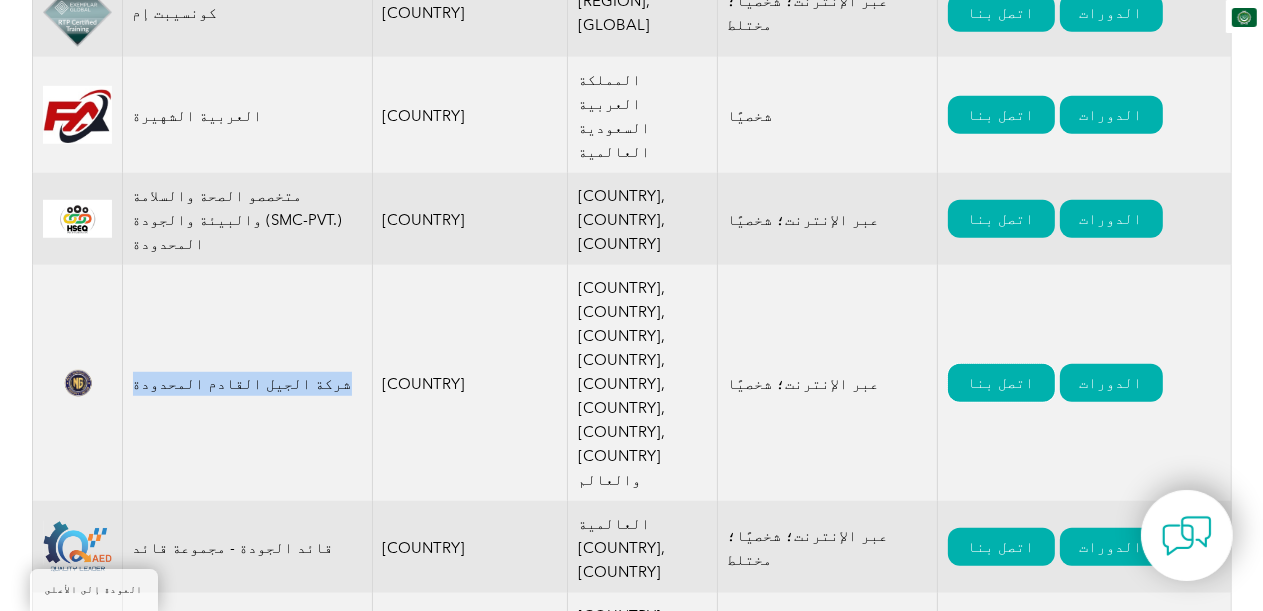 scroll, scrollTop: 1100, scrollLeft: 0, axis: vertical 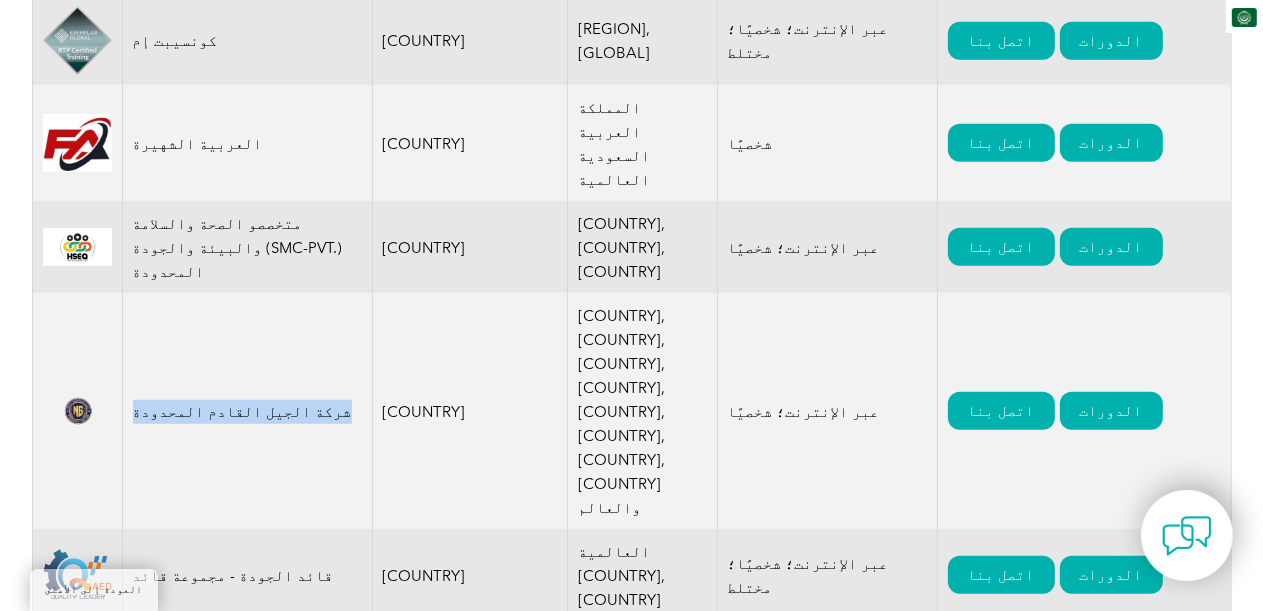 click on "اتصل بنا" at bounding box center (1001, 739) 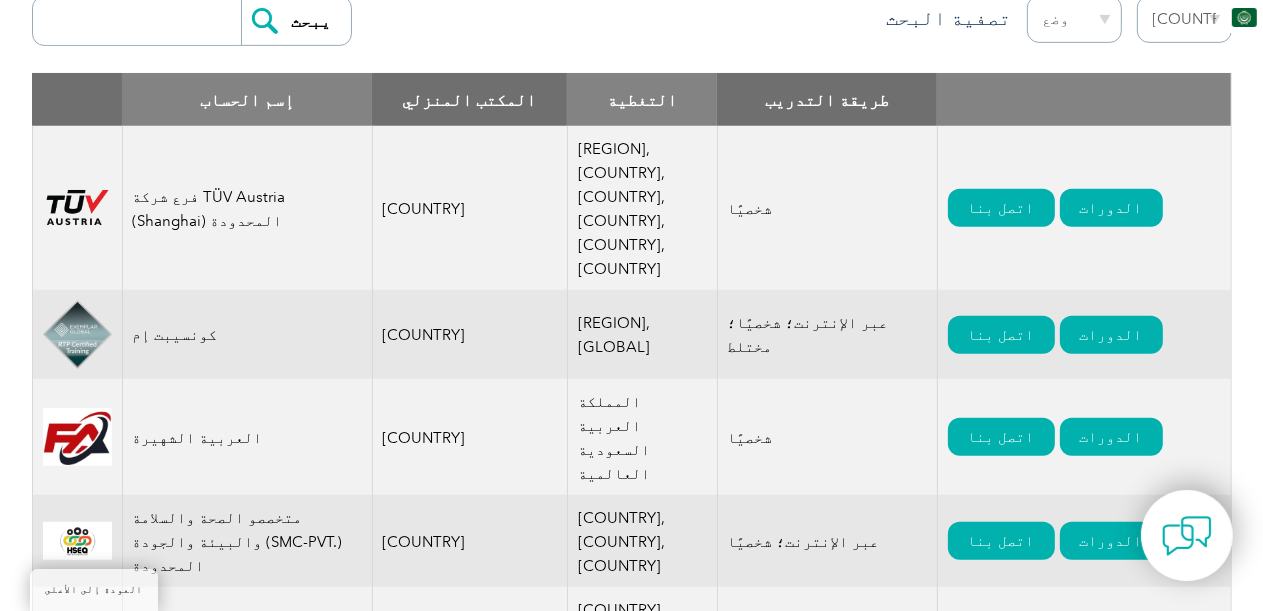 scroll, scrollTop: 800, scrollLeft: 0, axis: vertical 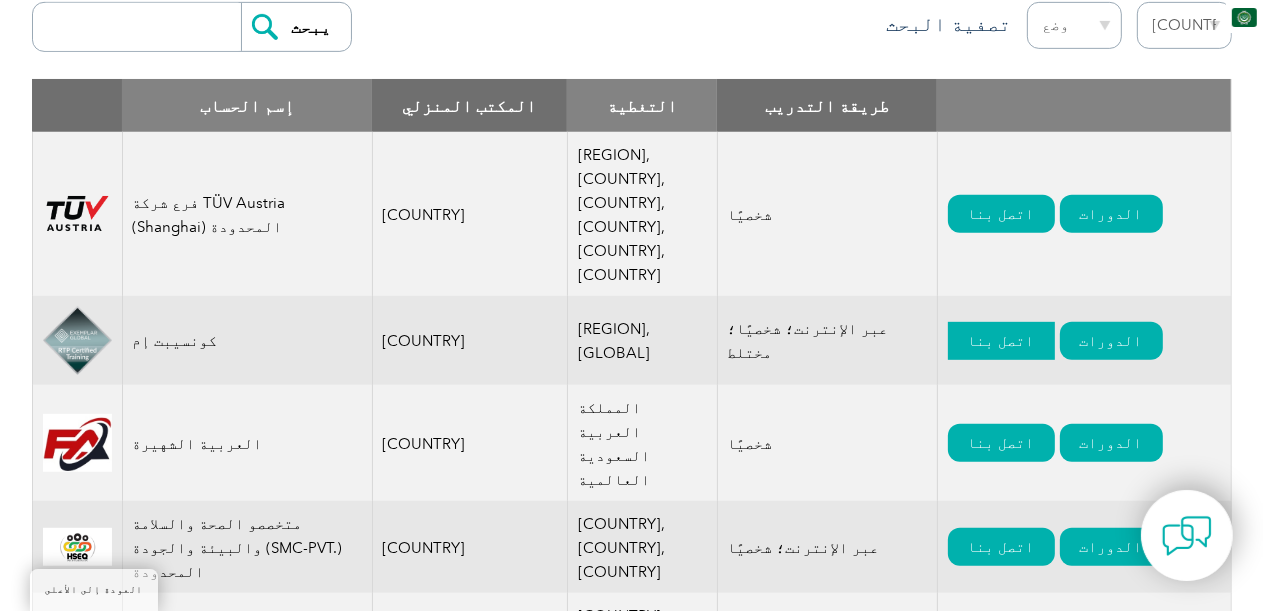 click on "اتصل بنا" at bounding box center [1001, 341] 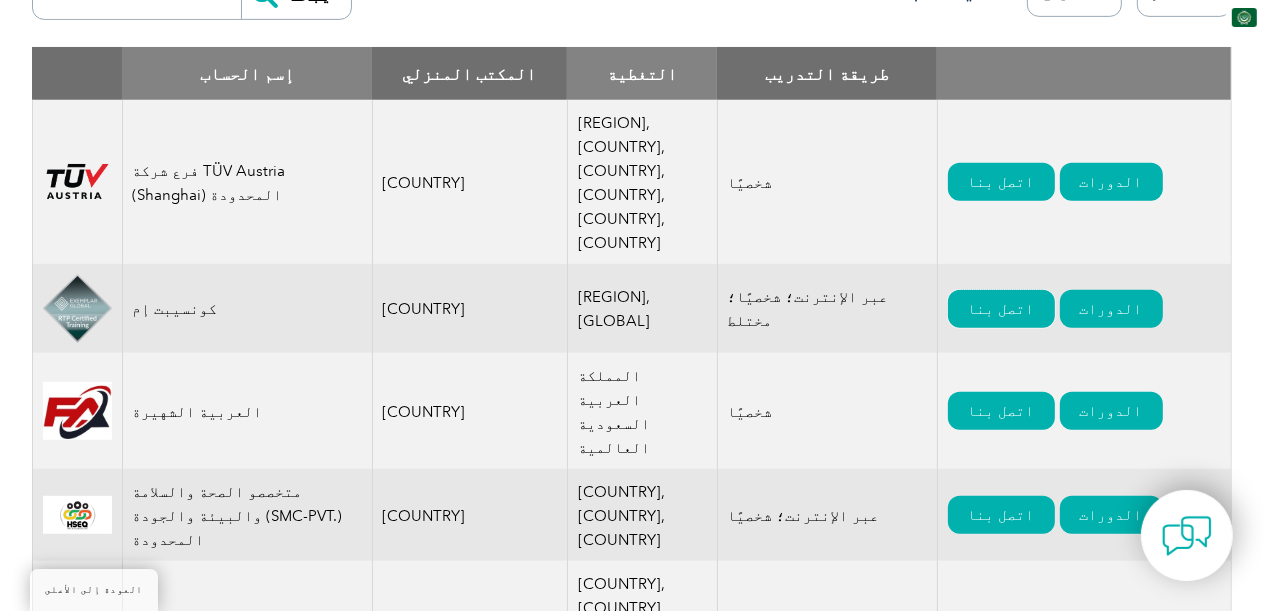 scroll, scrollTop: 900, scrollLeft: 0, axis: vertical 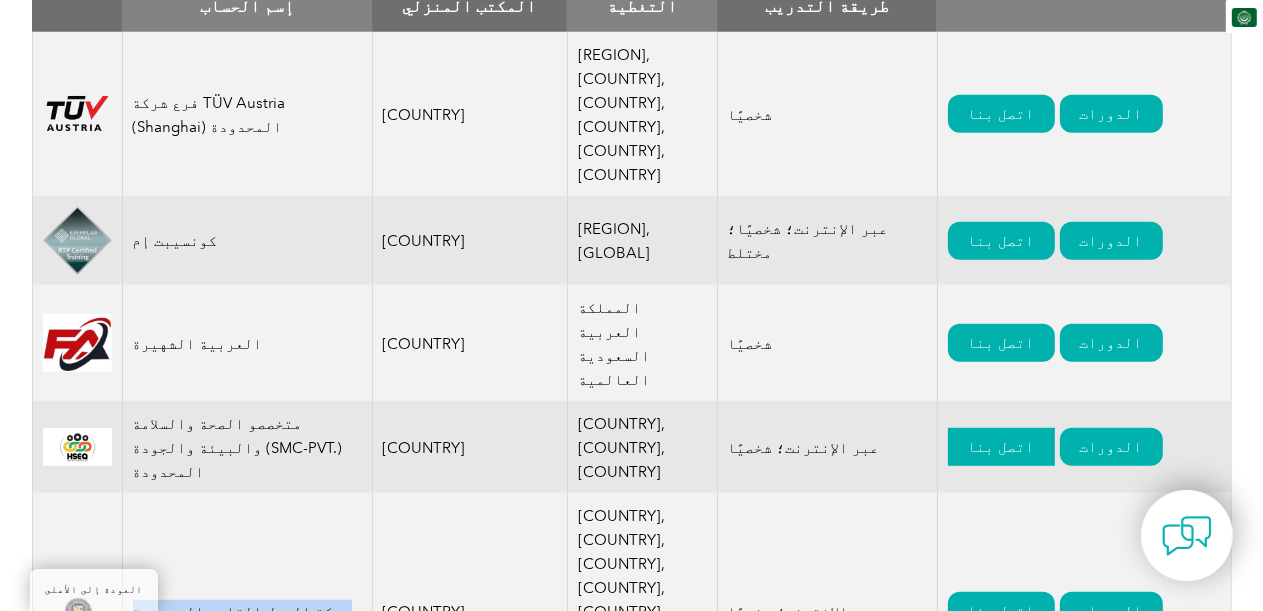 click on "اتصل بنا" at bounding box center [1001, 447] 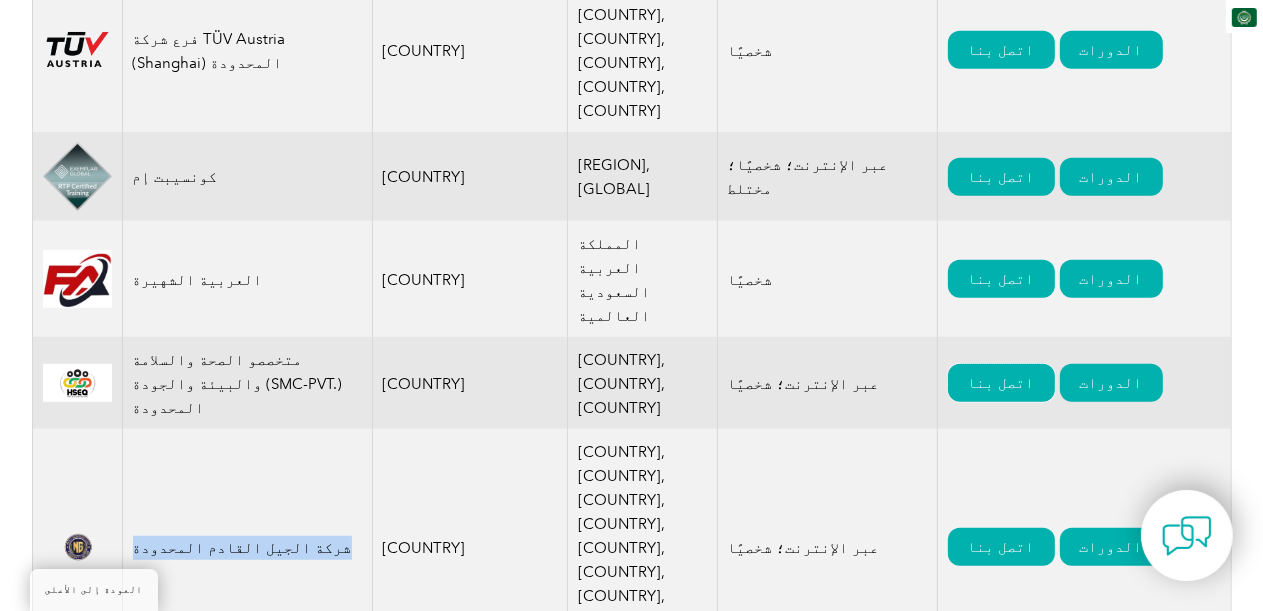 scroll, scrollTop: 1000, scrollLeft: 0, axis: vertical 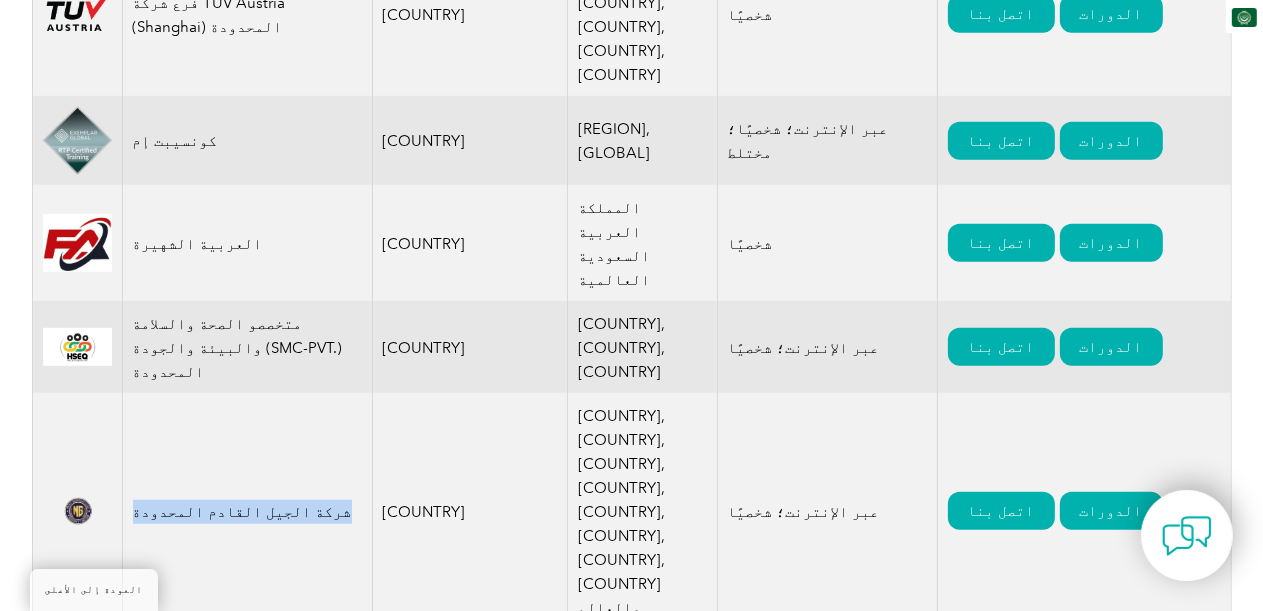 click on "اتصل بنا" at bounding box center [1001, 675] 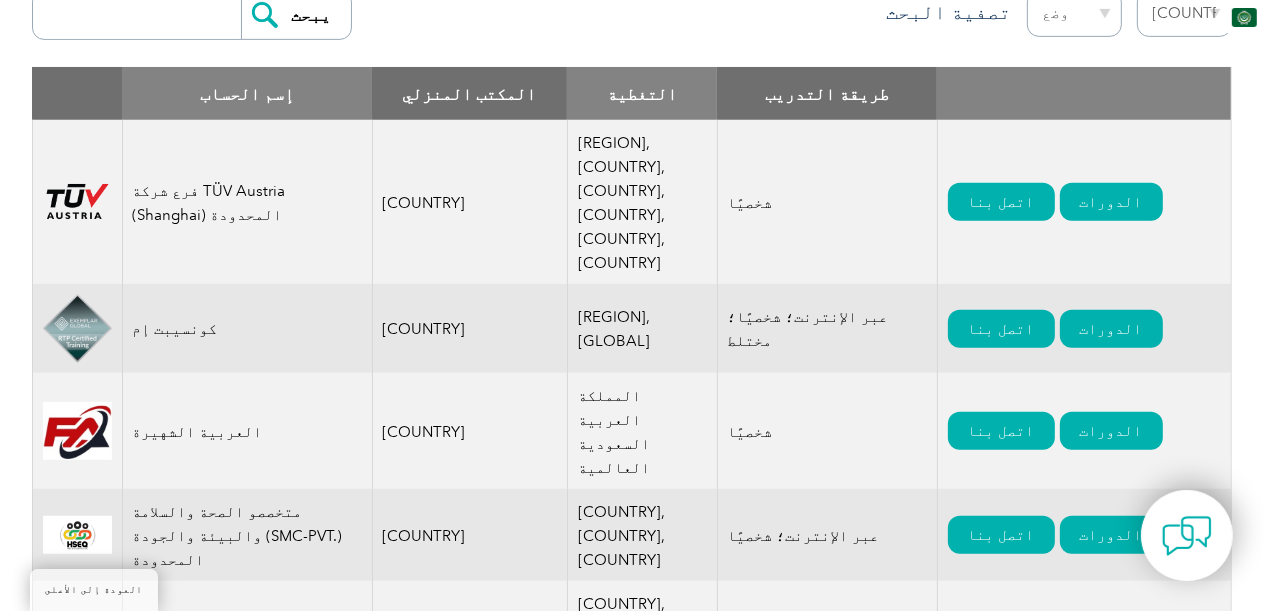 scroll, scrollTop: 800, scrollLeft: 0, axis: vertical 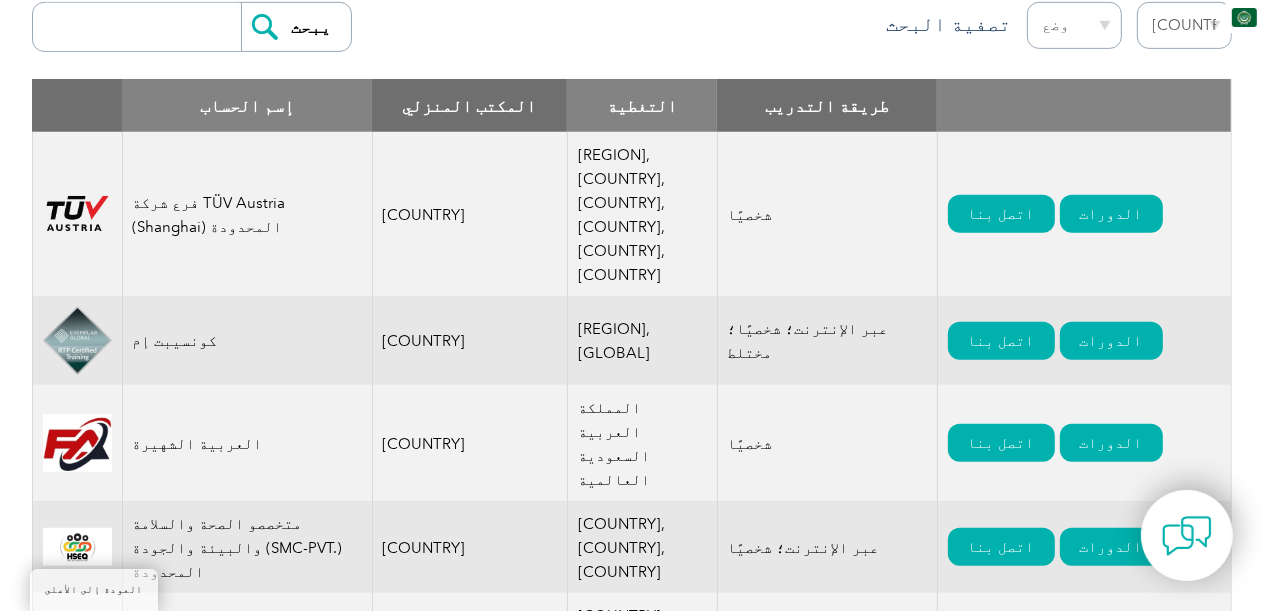 click on "[COUNTRY], [COUNTRY], [COUNTRY]" at bounding box center [621, 548] 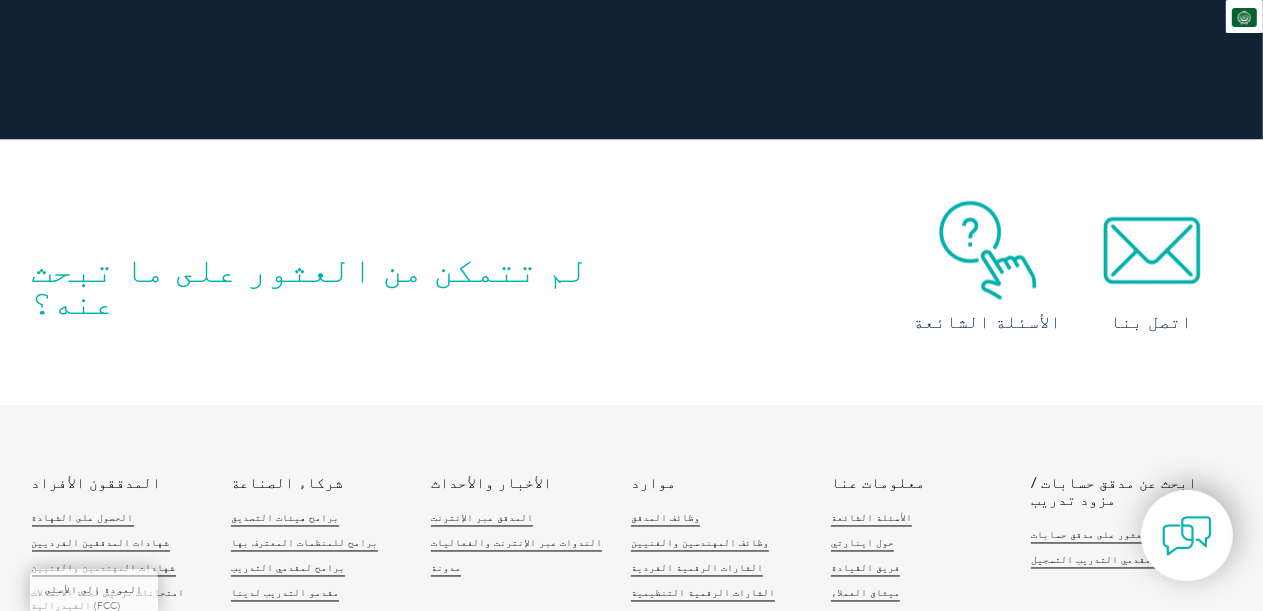 scroll, scrollTop: 2897, scrollLeft: 0, axis: vertical 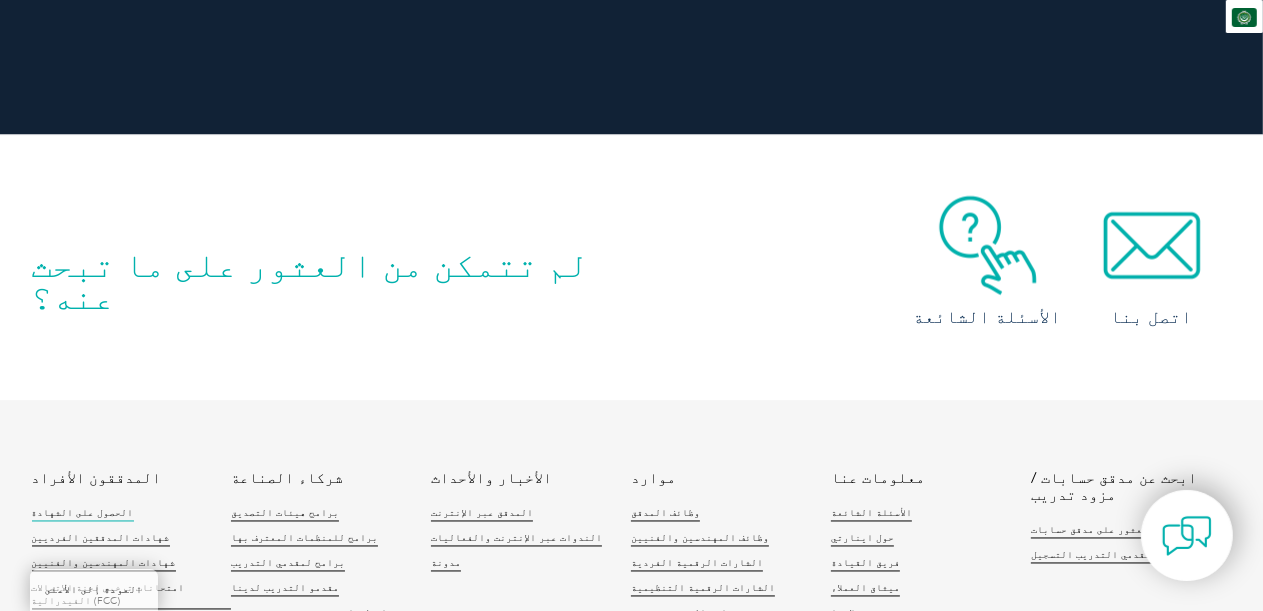 click on "الحصول على الشهادة" at bounding box center [83, 514] 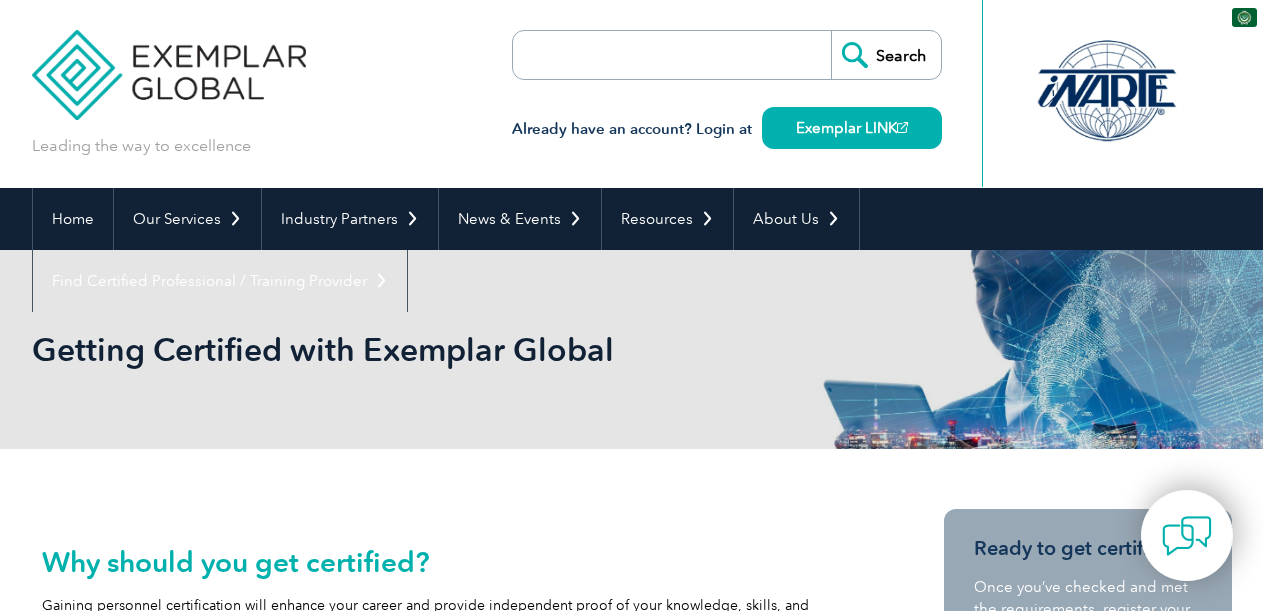 scroll, scrollTop: 0, scrollLeft: 0, axis: both 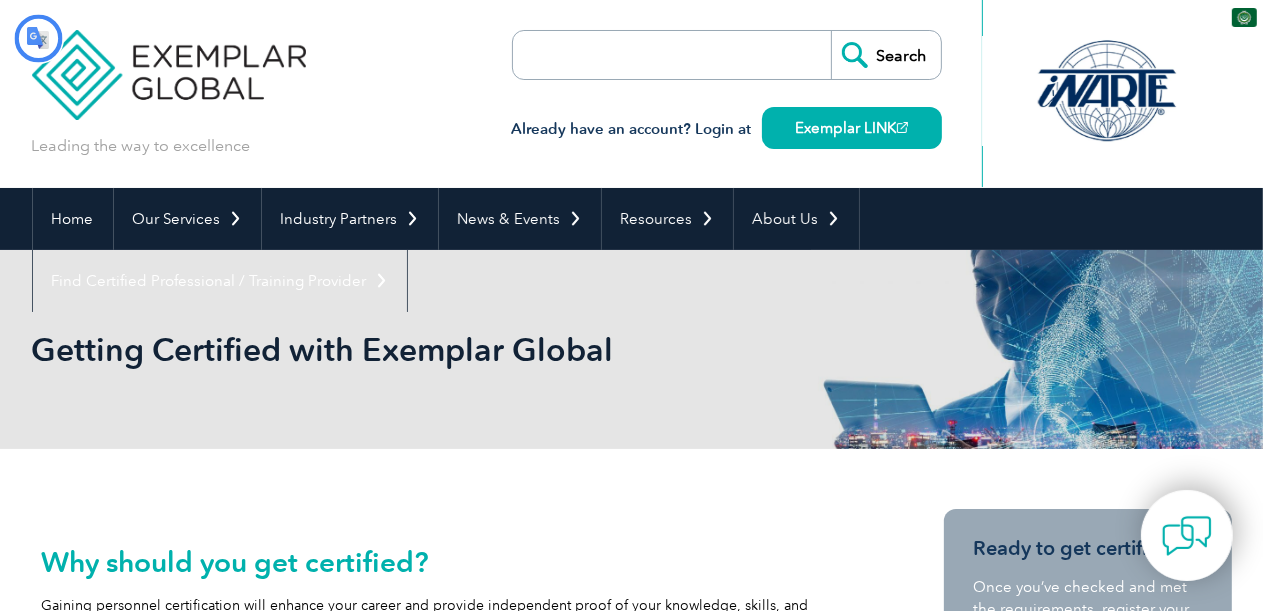 type on "يبحث" 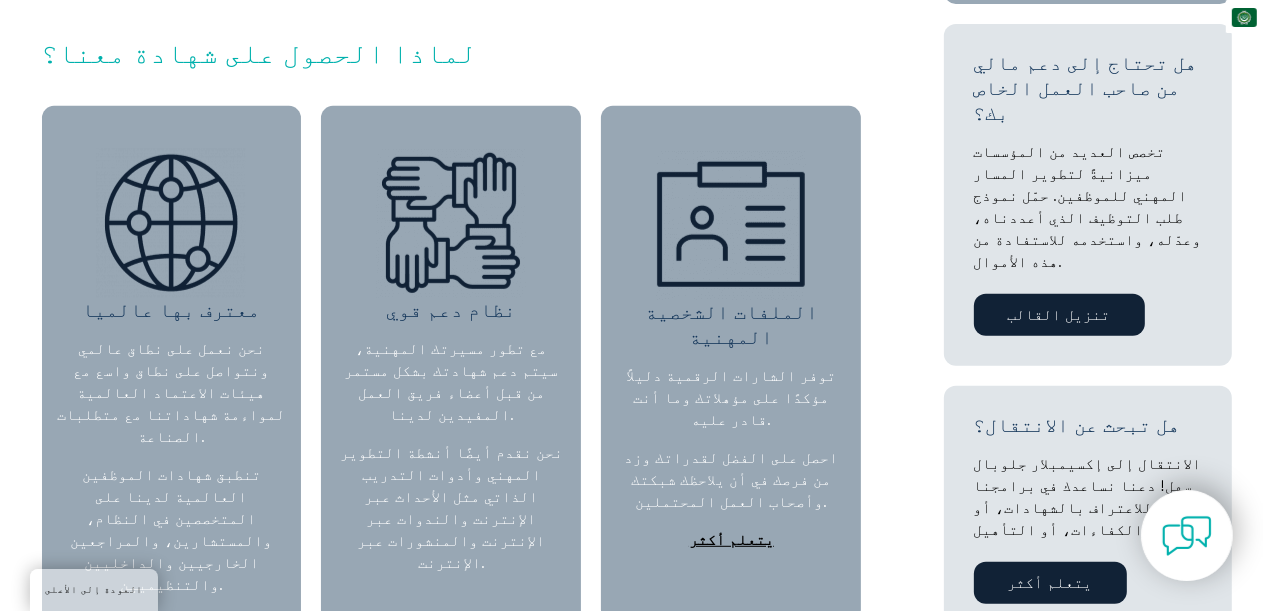 scroll, scrollTop: 885, scrollLeft: 0, axis: vertical 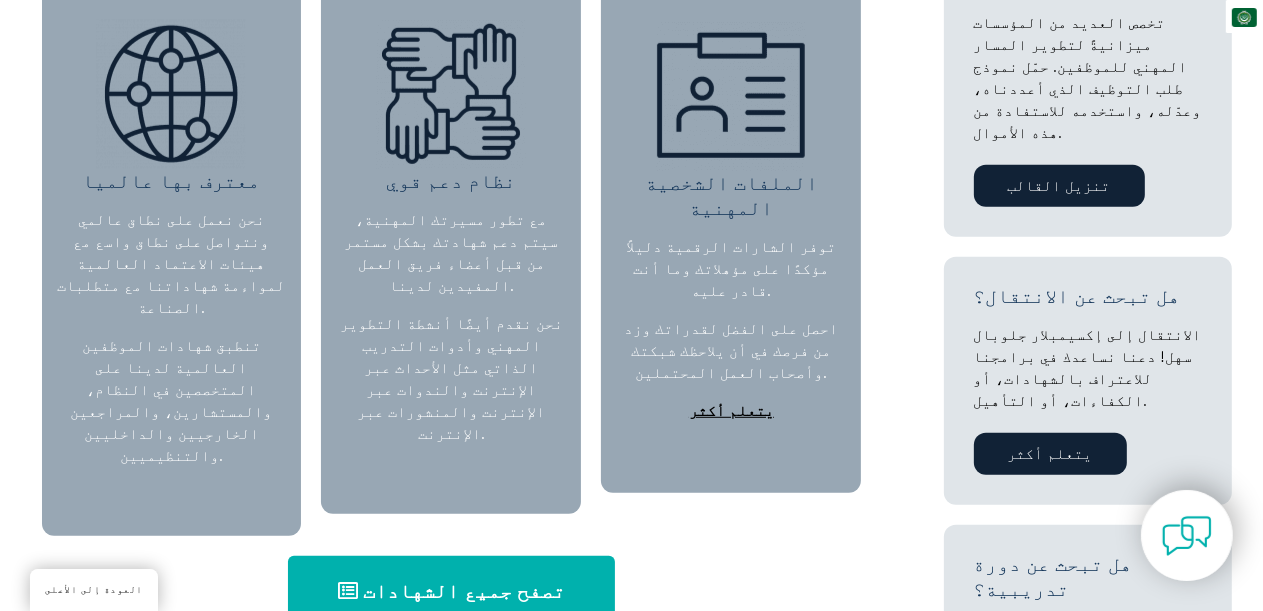 click on "تصفح جميع الشهادات" at bounding box center [464, 591] 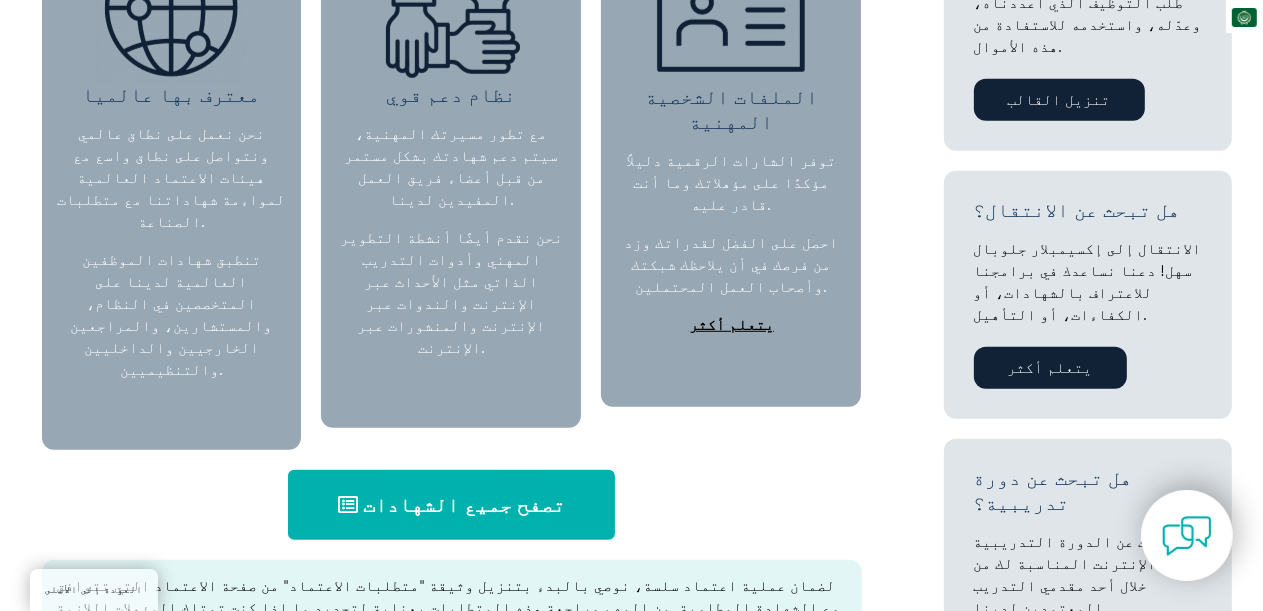 scroll, scrollTop: 1000, scrollLeft: 0, axis: vertical 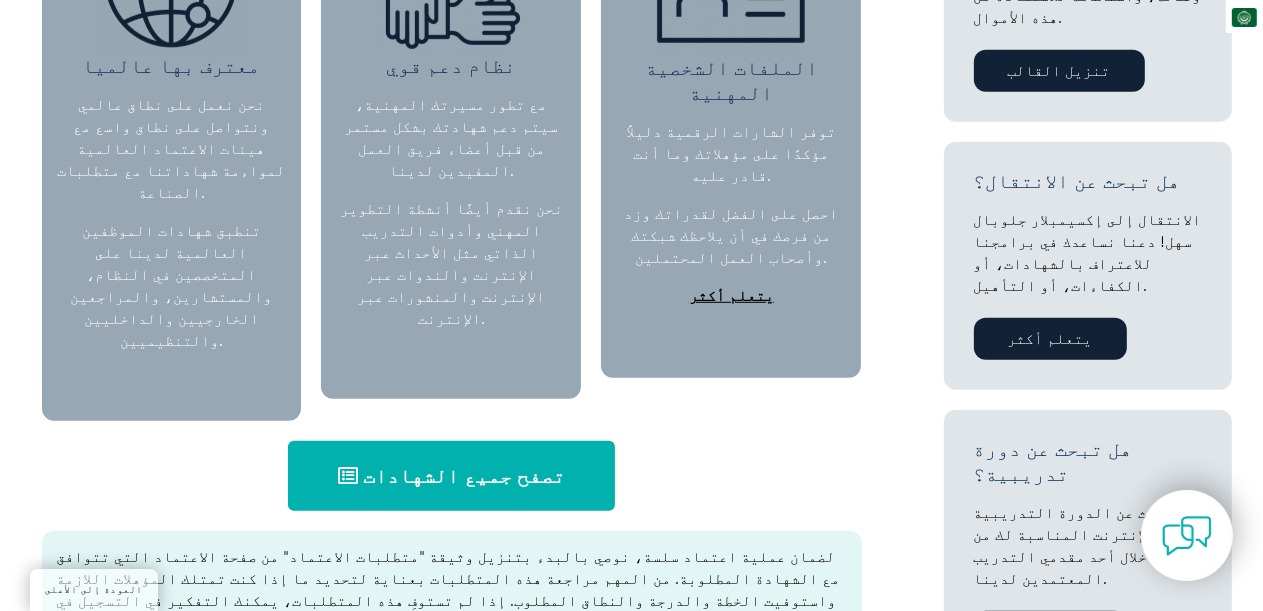 click on "يتعلم أكثر" at bounding box center [1050, 632] 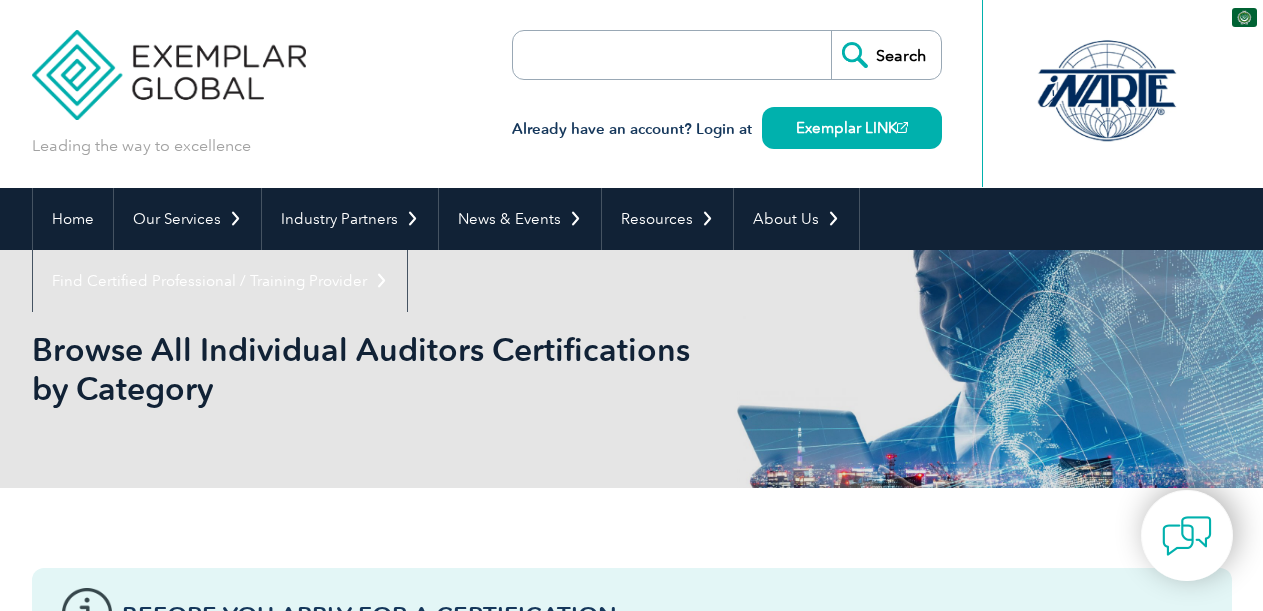 scroll, scrollTop: 0, scrollLeft: 0, axis: both 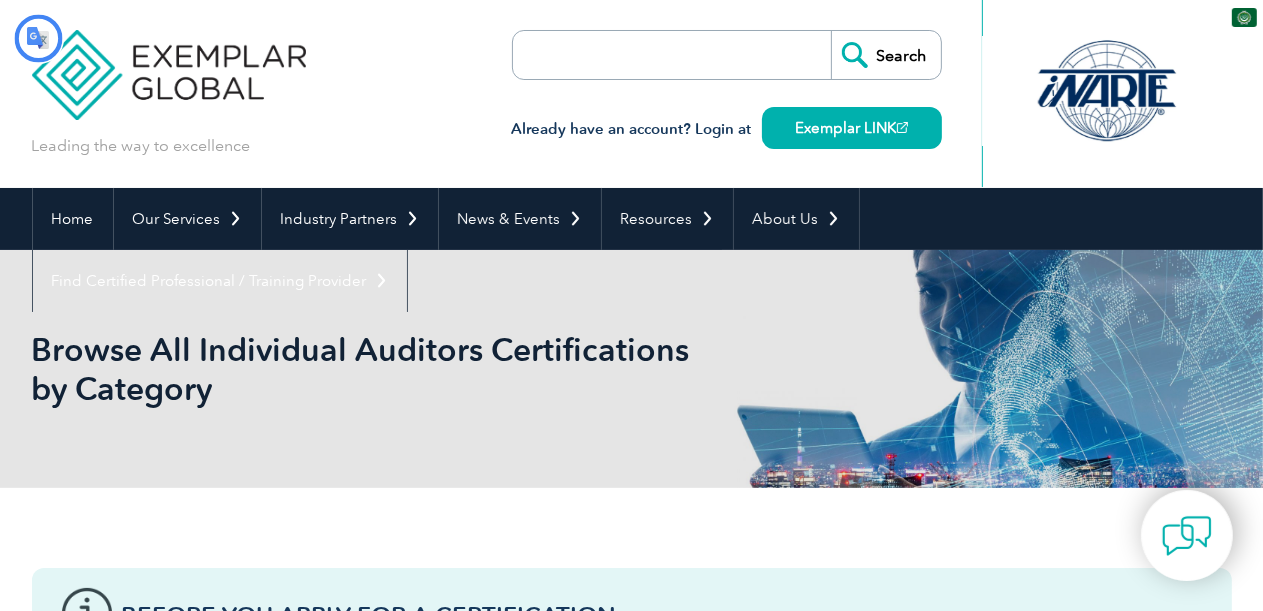 type on "يبحث" 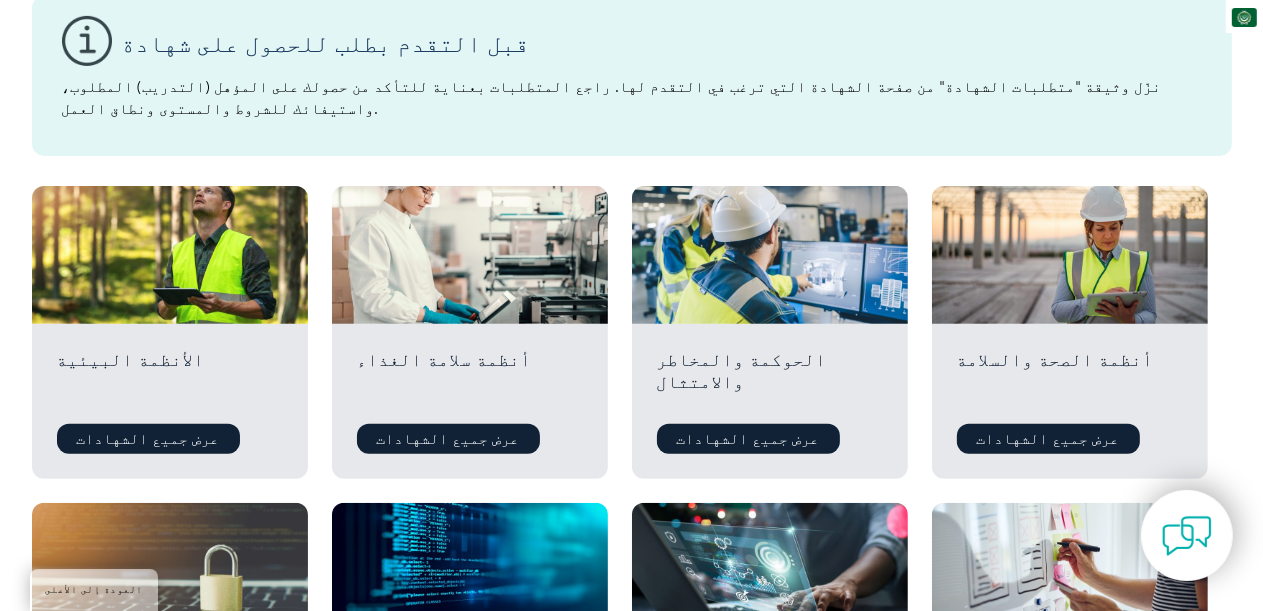 scroll, scrollTop: 600, scrollLeft: 0, axis: vertical 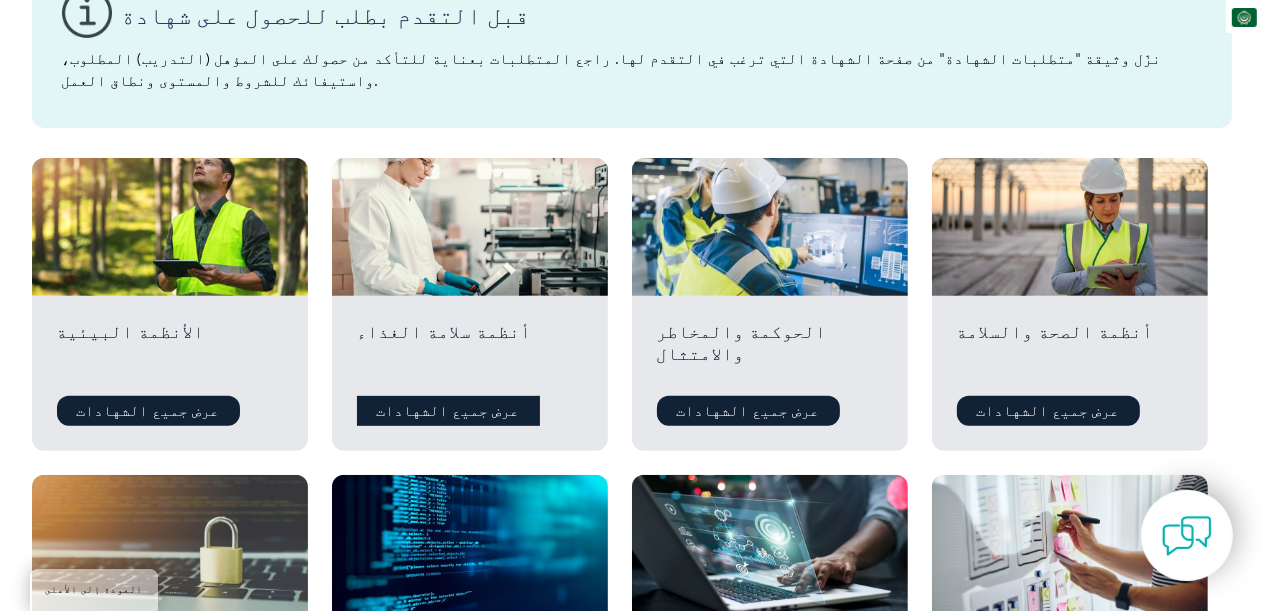 click on "عرض جميع الشهادات" at bounding box center [448, 411] 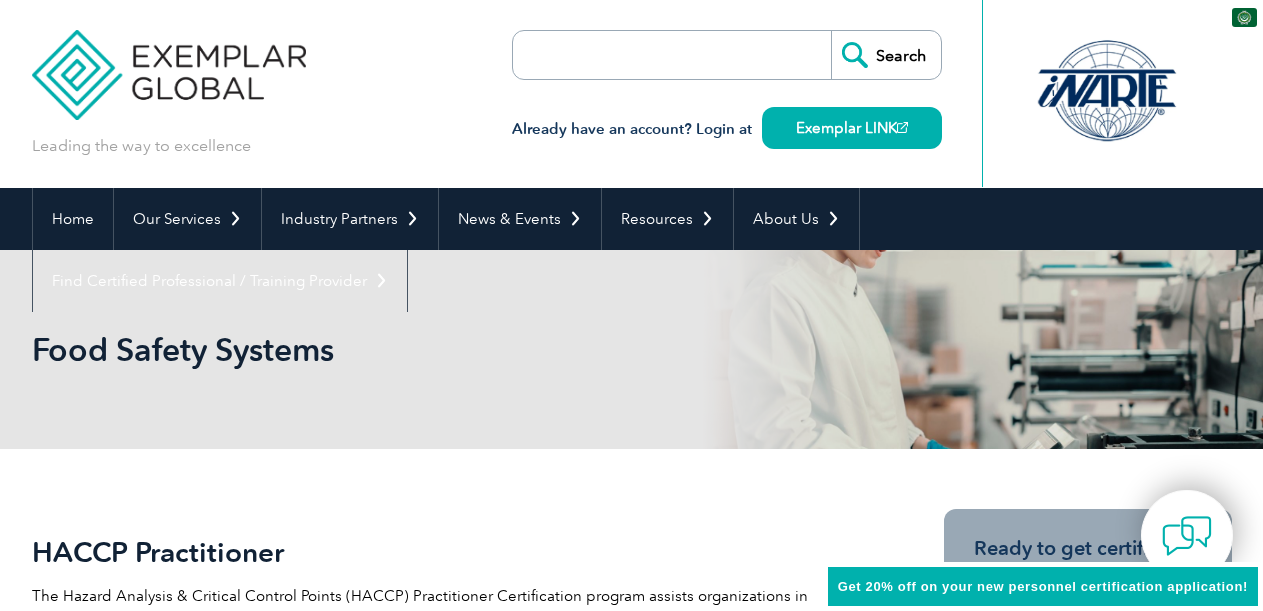 scroll, scrollTop: 0, scrollLeft: 0, axis: both 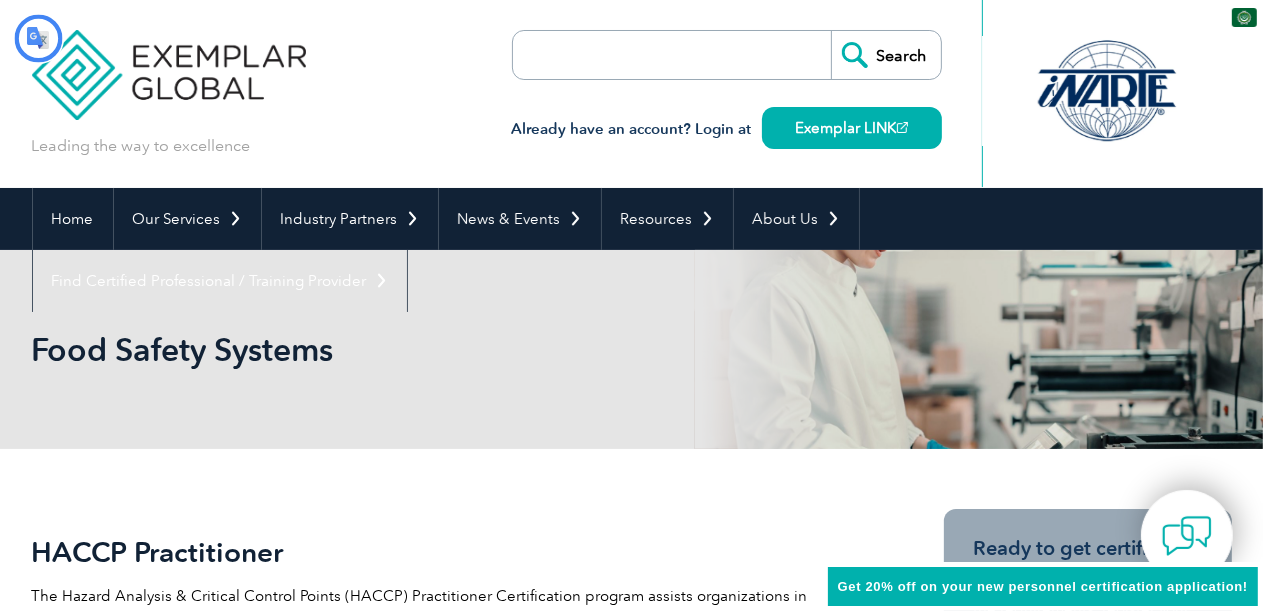 type on "يبحث" 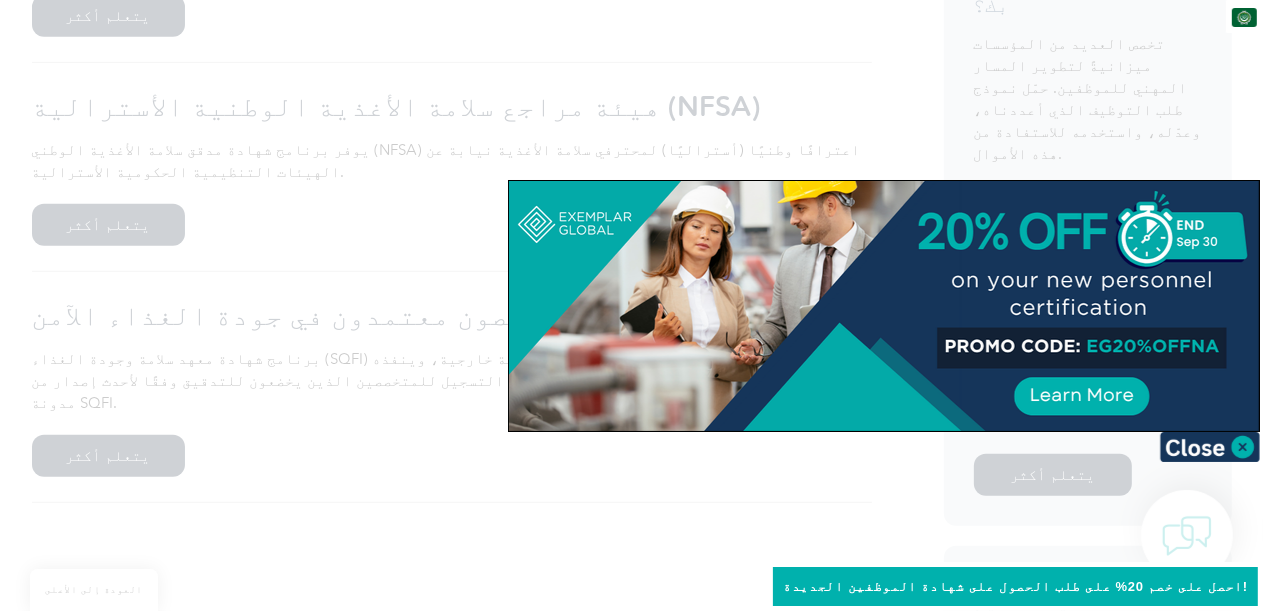 scroll, scrollTop: 900, scrollLeft: 0, axis: vertical 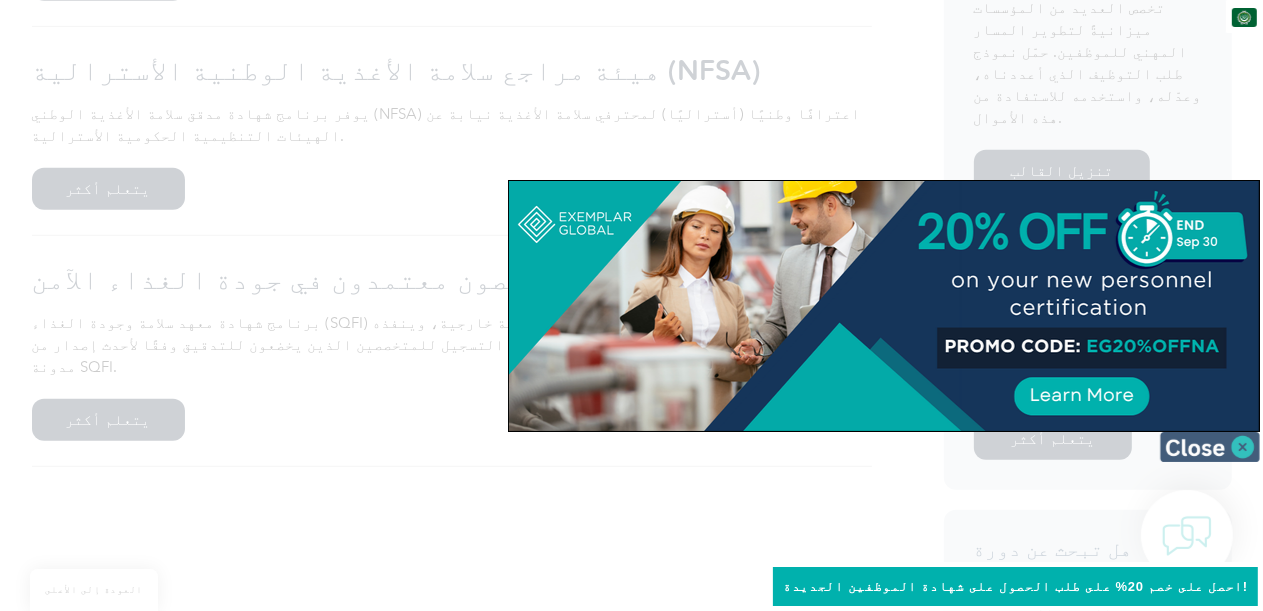 click at bounding box center (1210, 447) 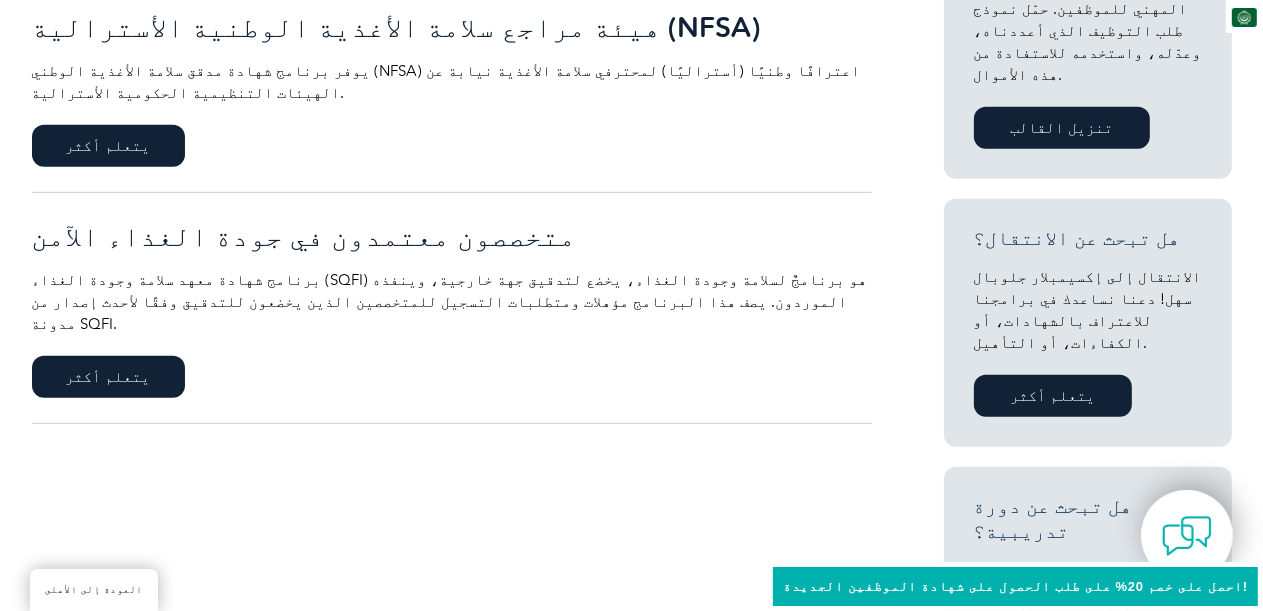 scroll, scrollTop: 776, scrollLeft: 0, axis: vertical 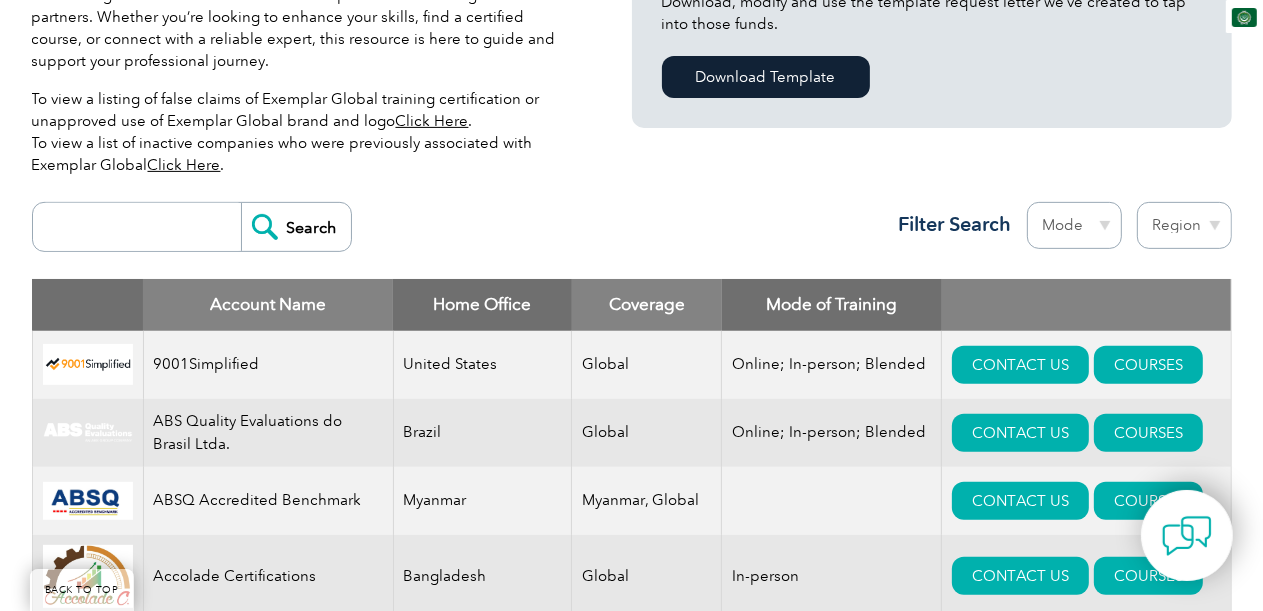 select on "Saudi Arabia" 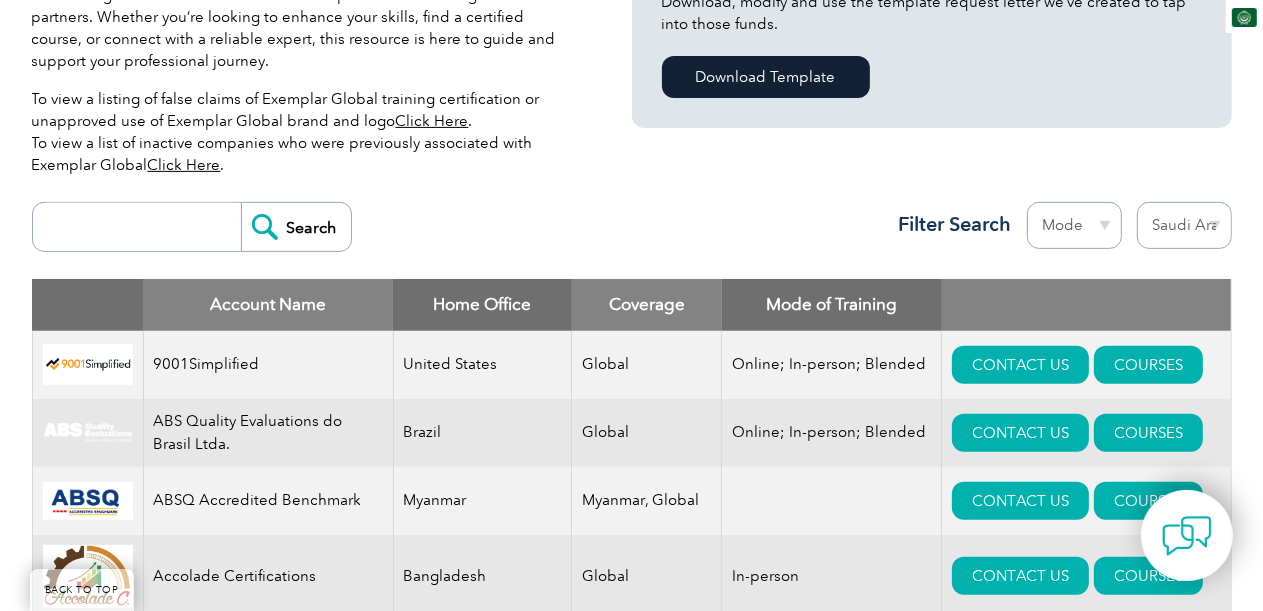 click on "Region
Australia
Bahrain
Bangladesh
Brazil
Canada
Colombia
Dominican Republic
Egypt
India
Indonesia
Iraq
Ireland
Jordan
Korea, Republic of
Malaysia
Malta
Mexico
Mongolia
Montenegro
Myanmar
Netherlands
New Zealand
Nigeria
Oman
Pakistan
Panama
Philippines
Portugal
Romania
Saudi Arabia
Serbia
Singapore
South Africa
Taiwan
Thailand
Trinidad and Tobago" at bounding box center (1184, 225) 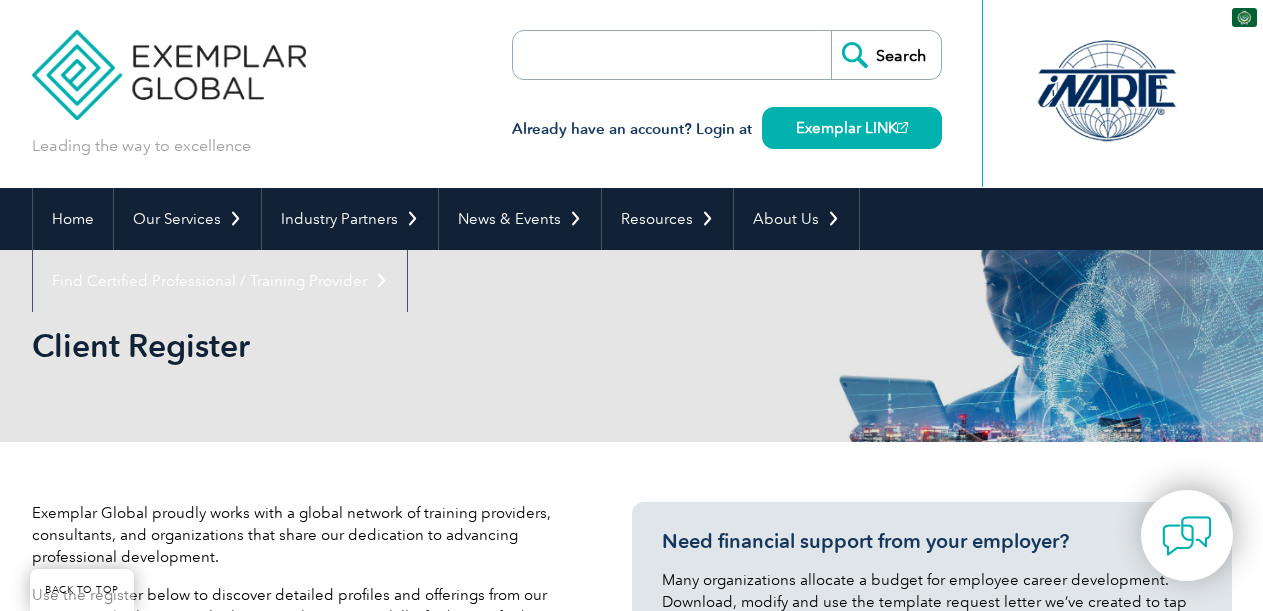 select on "Saudi Arabia" 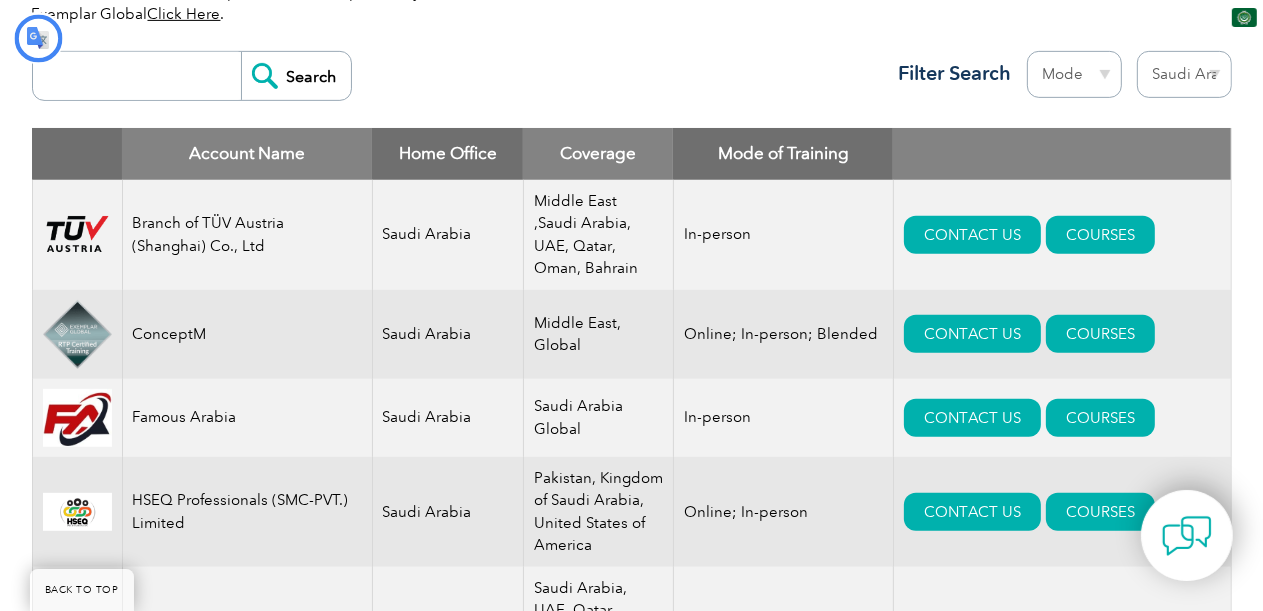 scroll, scrollTop: 1051, scrollLeft: 0, axis: vertical 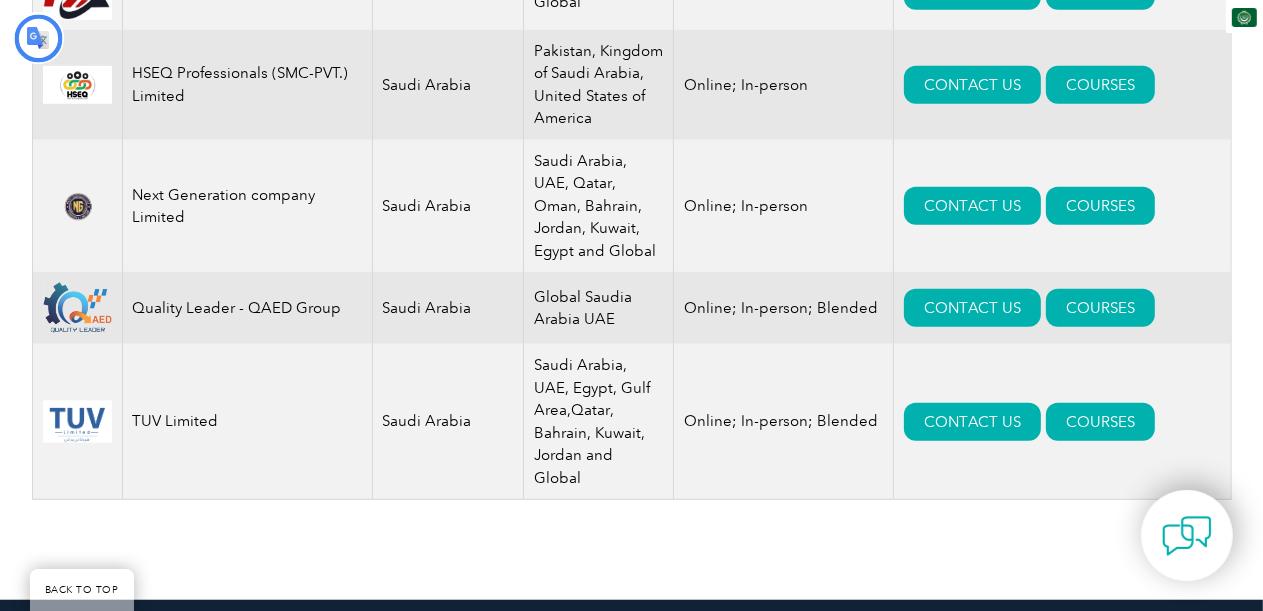 type on "يبحث" 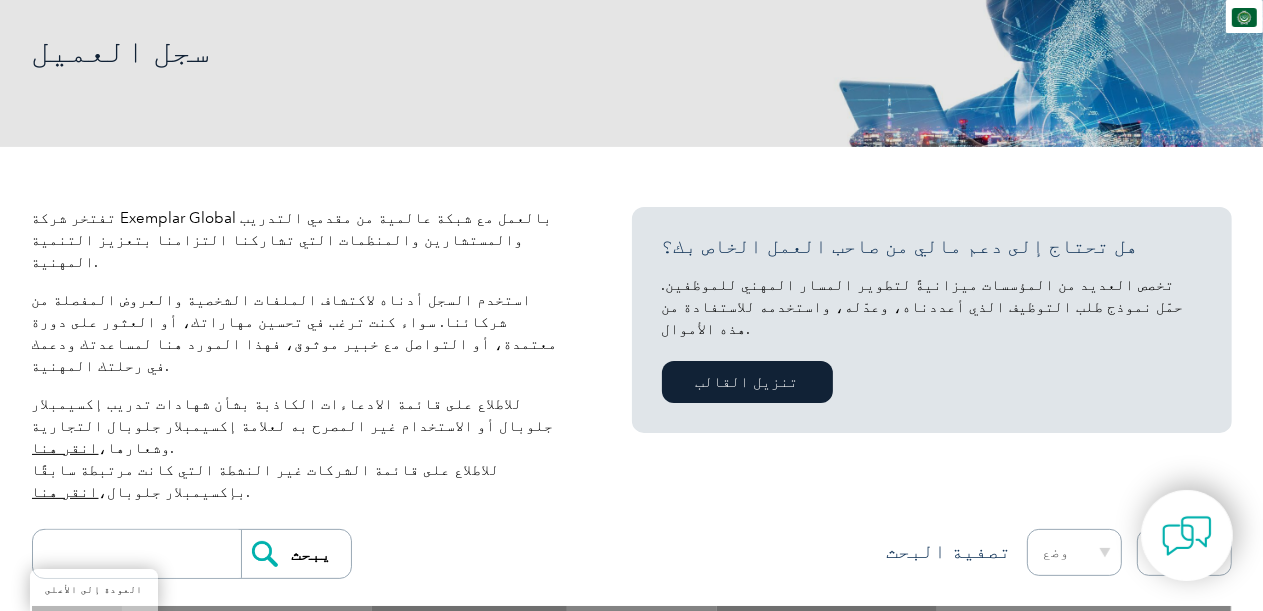 scroll, scrollTop: 284, scrollLeft: 0, axis: vertical 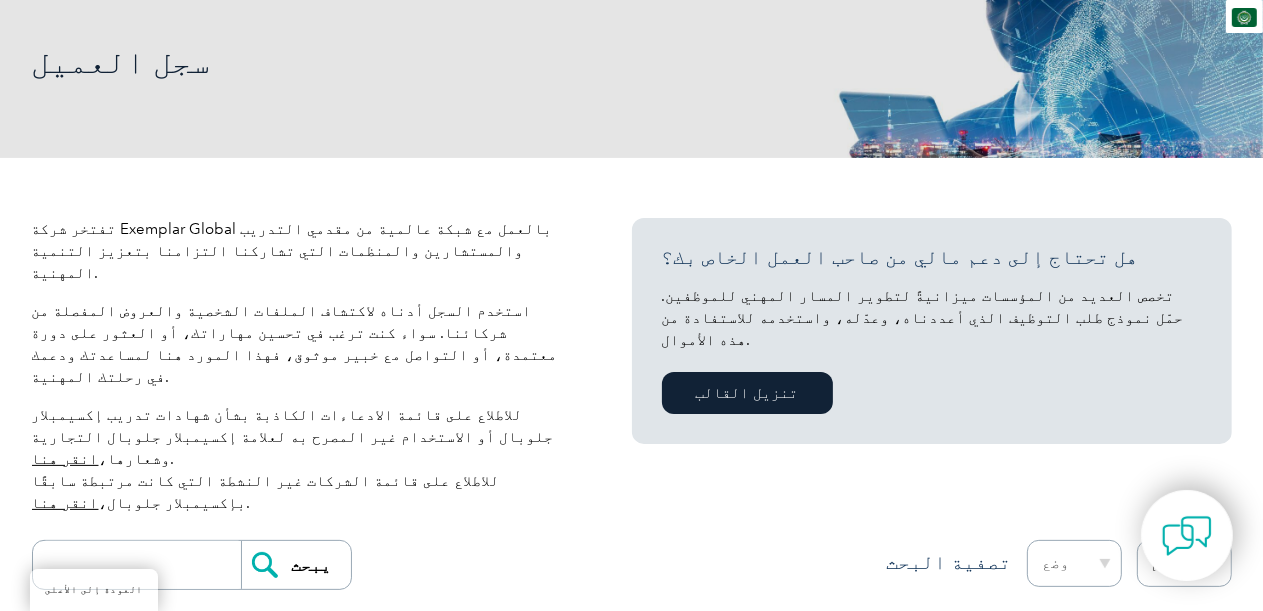 click on "وضع   متصل   شخصيًا   مختلط" at bounding box center [1074, 563] 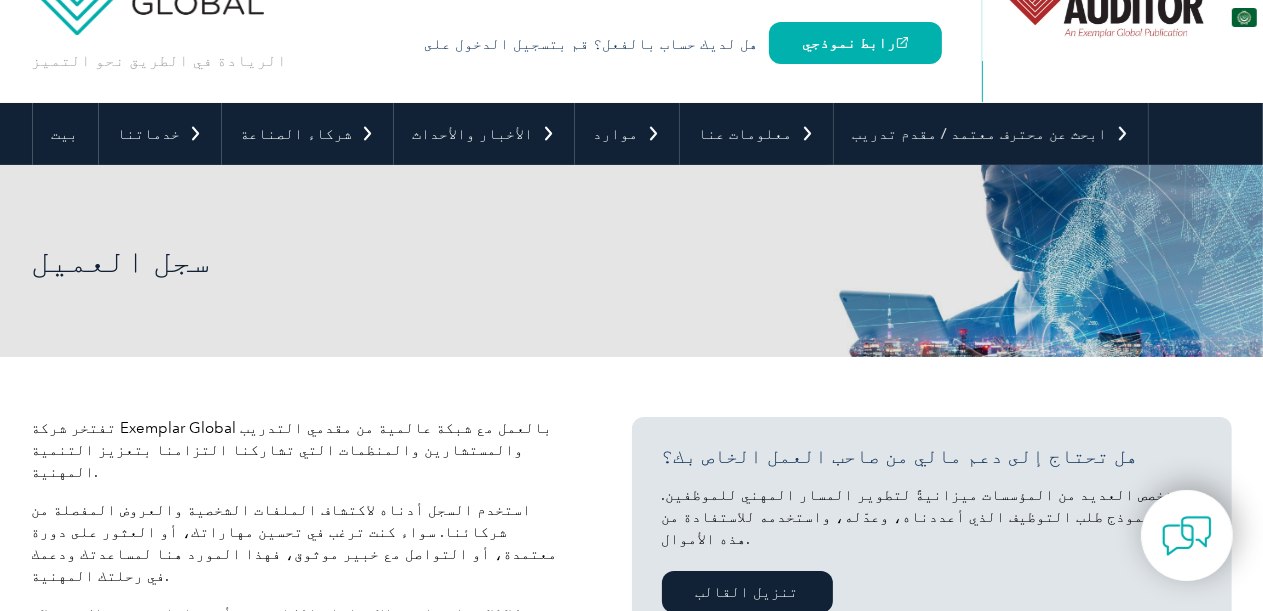 scroll, scrollTop: 0, scrollLeft: 0, axis: both 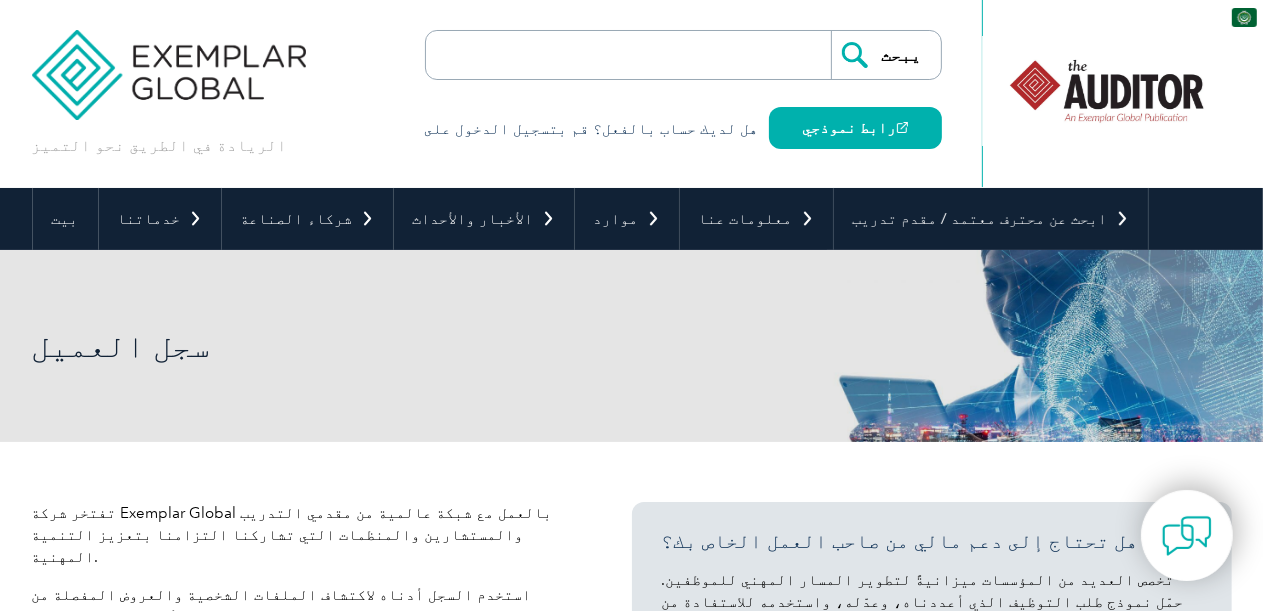 click at bounding box center [1106, 91] 